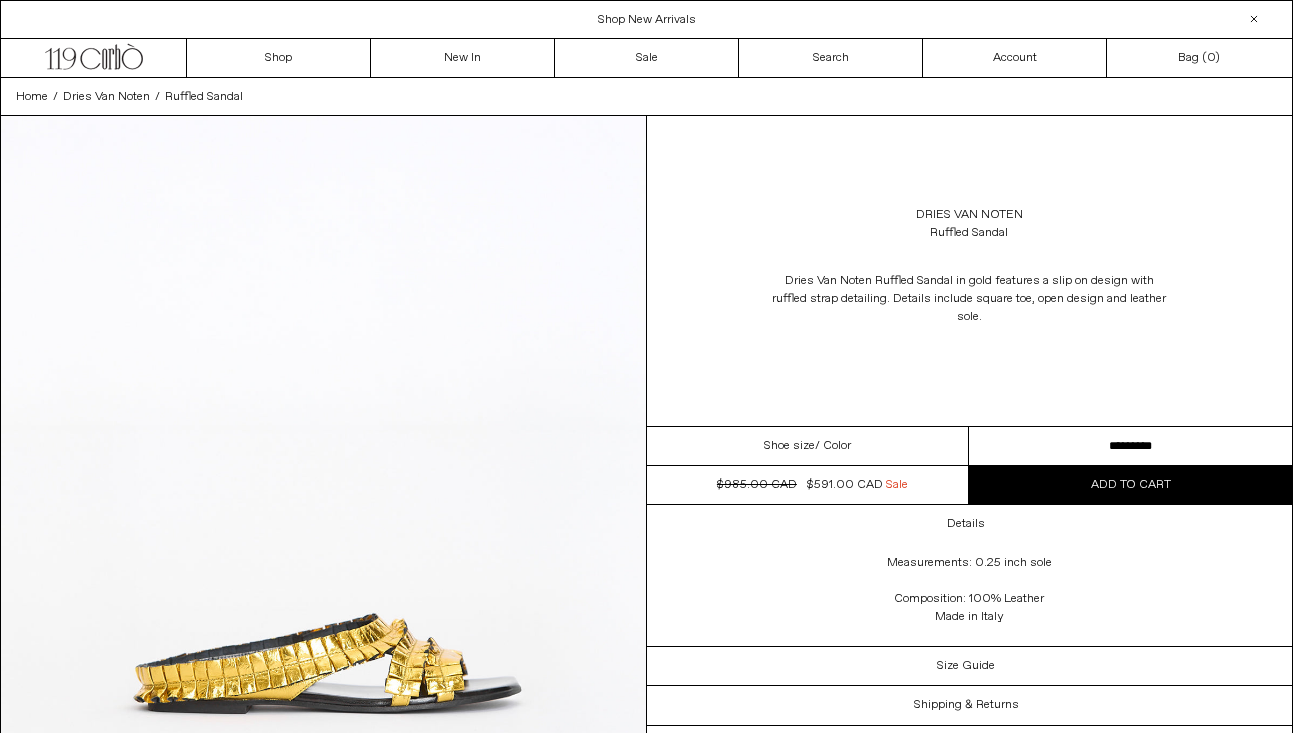 scroll, scrollTop: 0, scrollLeft: 0, axis: both 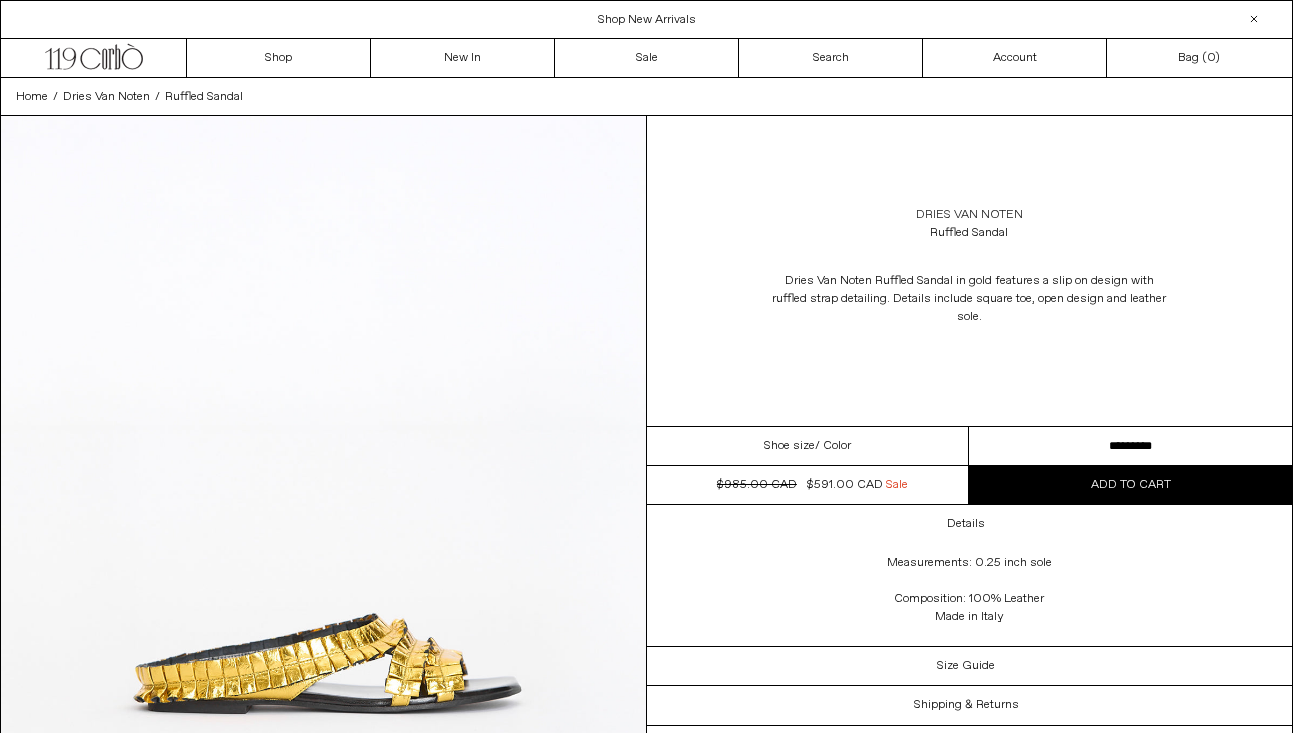 click on "Dries Van Noten" at bounding box center (969, 215) 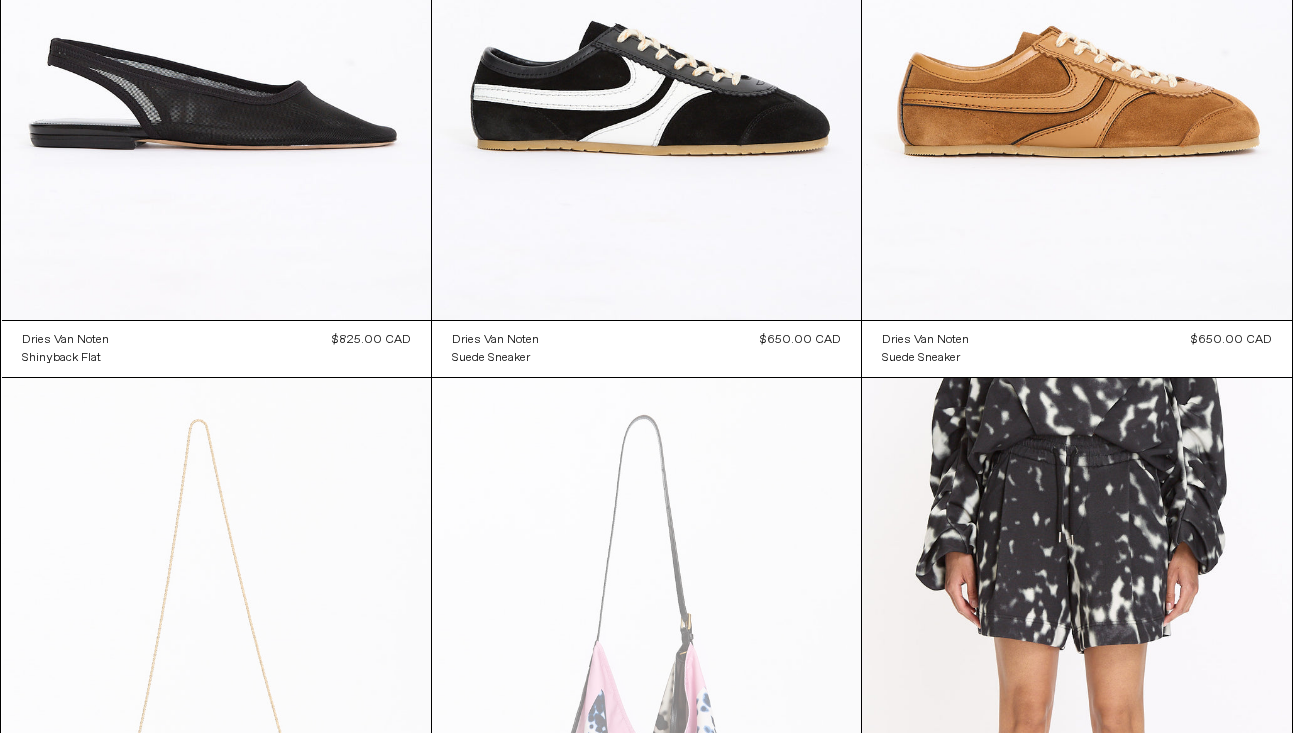 scroll, scrollTop: 0, scrollLeft: 0, axis: both 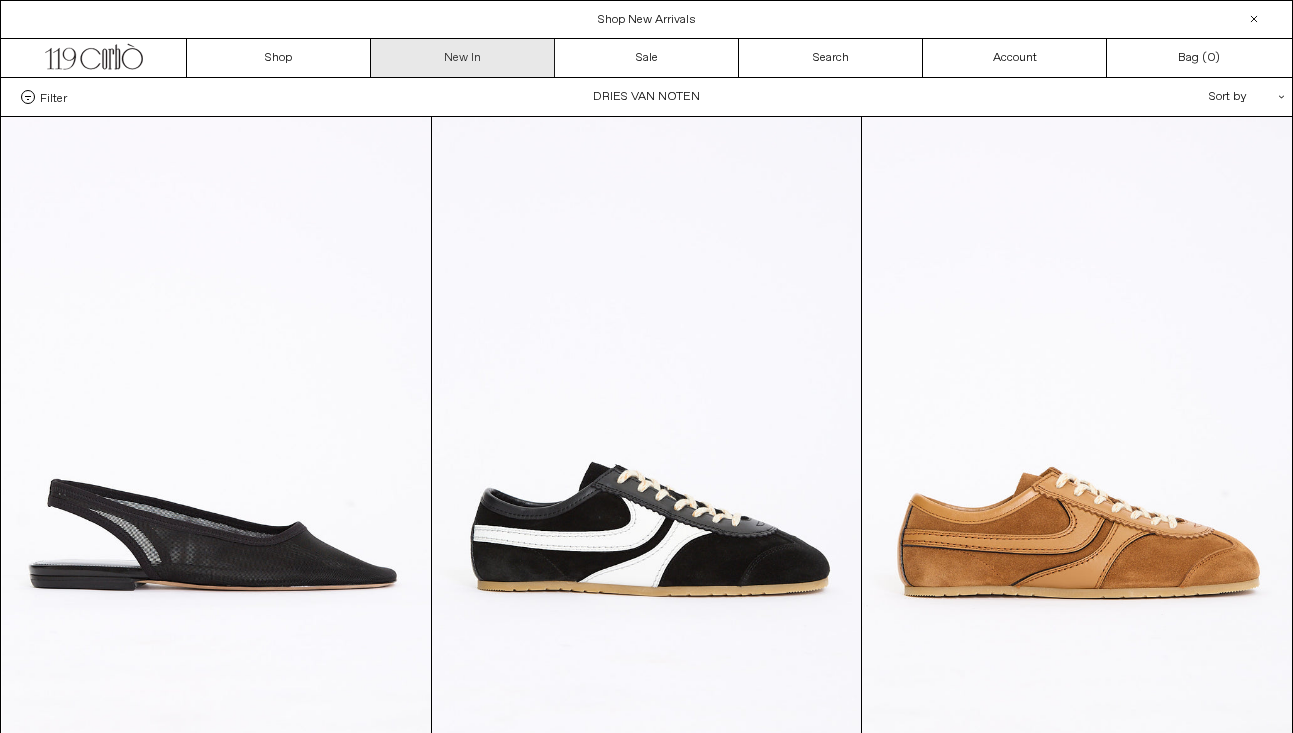 click on "New In" at bounding box center [463, 58] 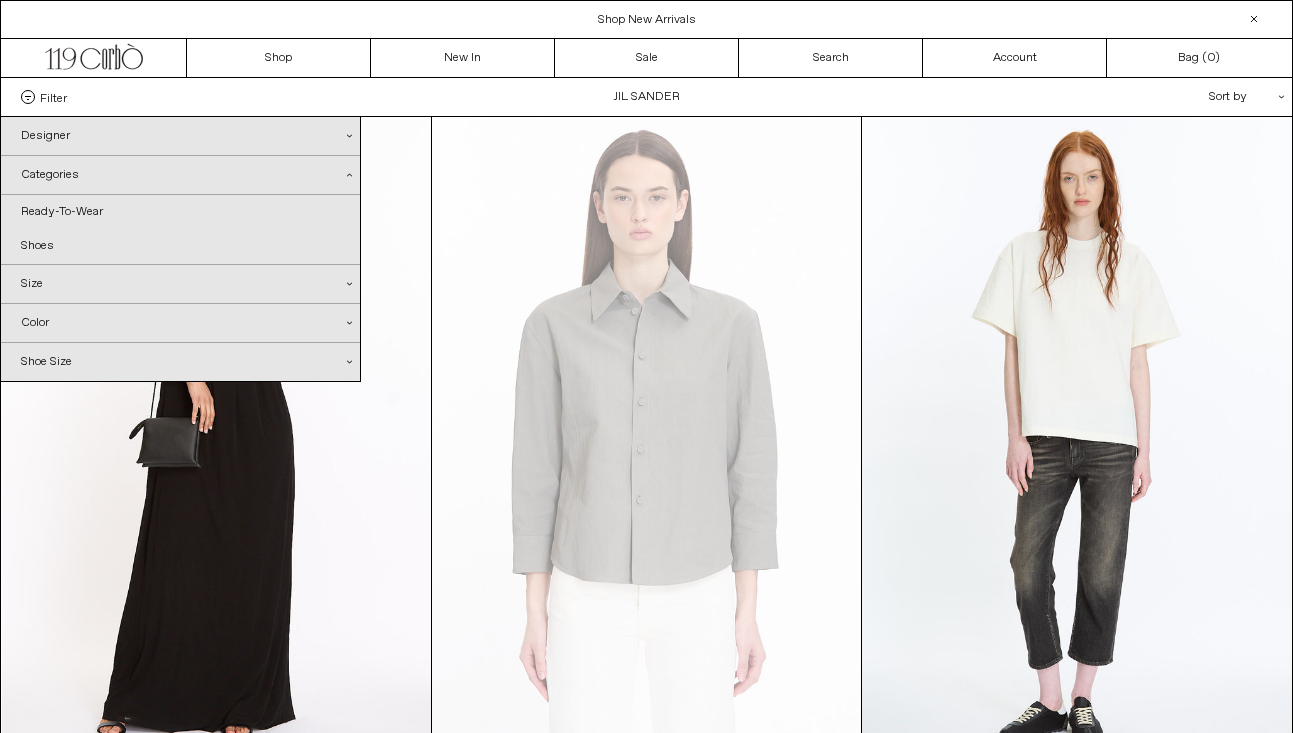 scroll, scrollTop: 0, scrollLeft: 0, axis: both 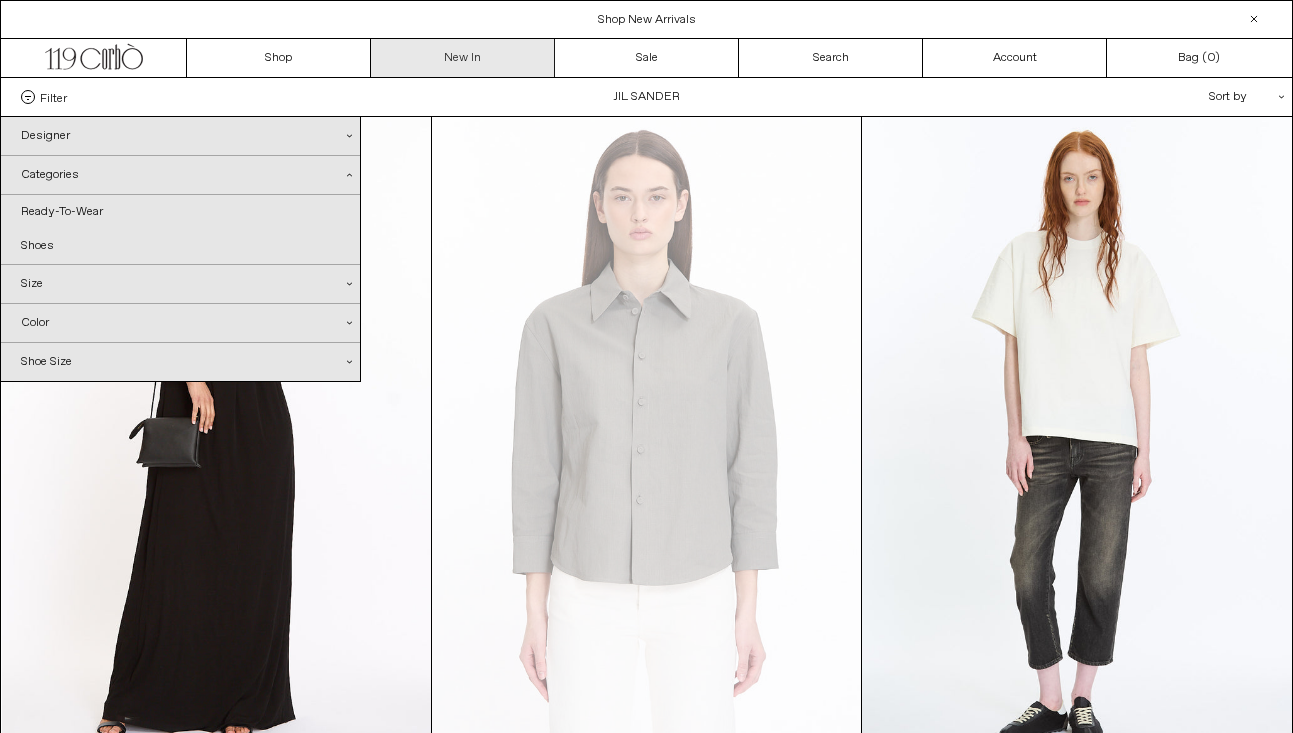 click on "New In" at bounding box center [463, 58] 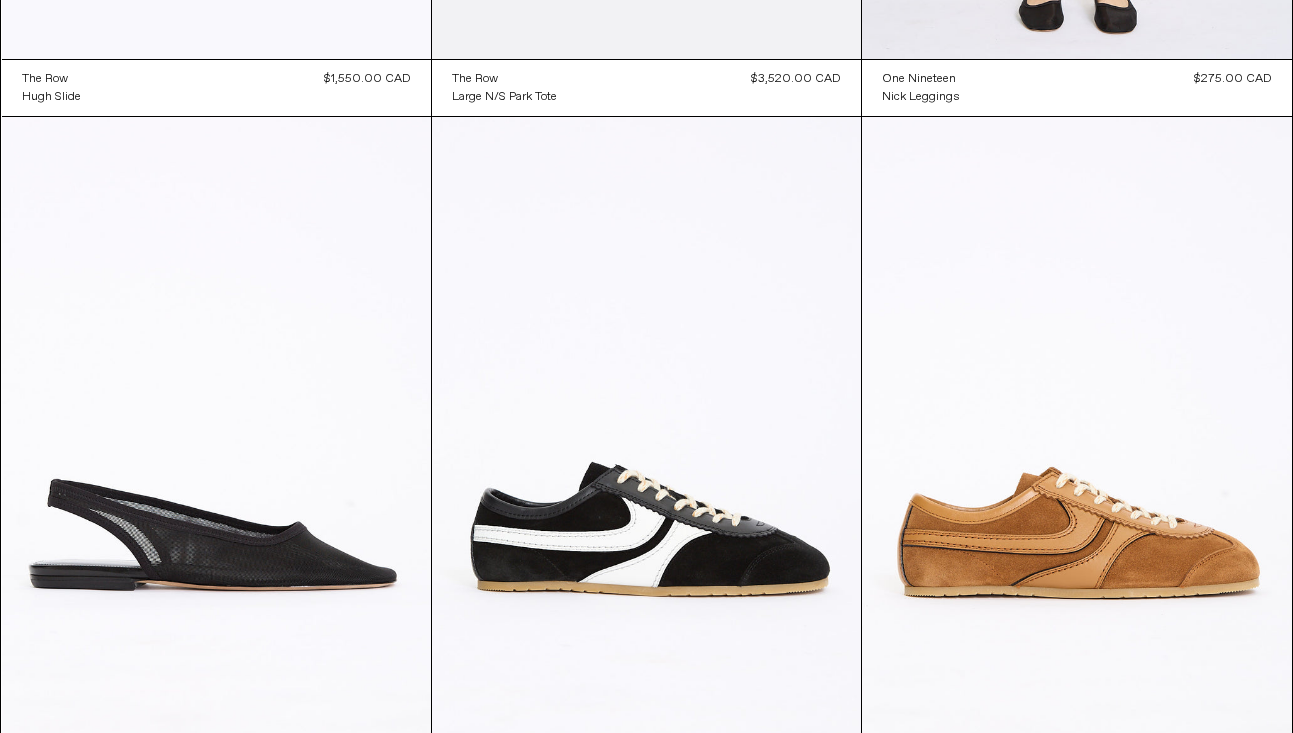 scroll, scrollTop: 0, scrollLeft: 0, axis: both 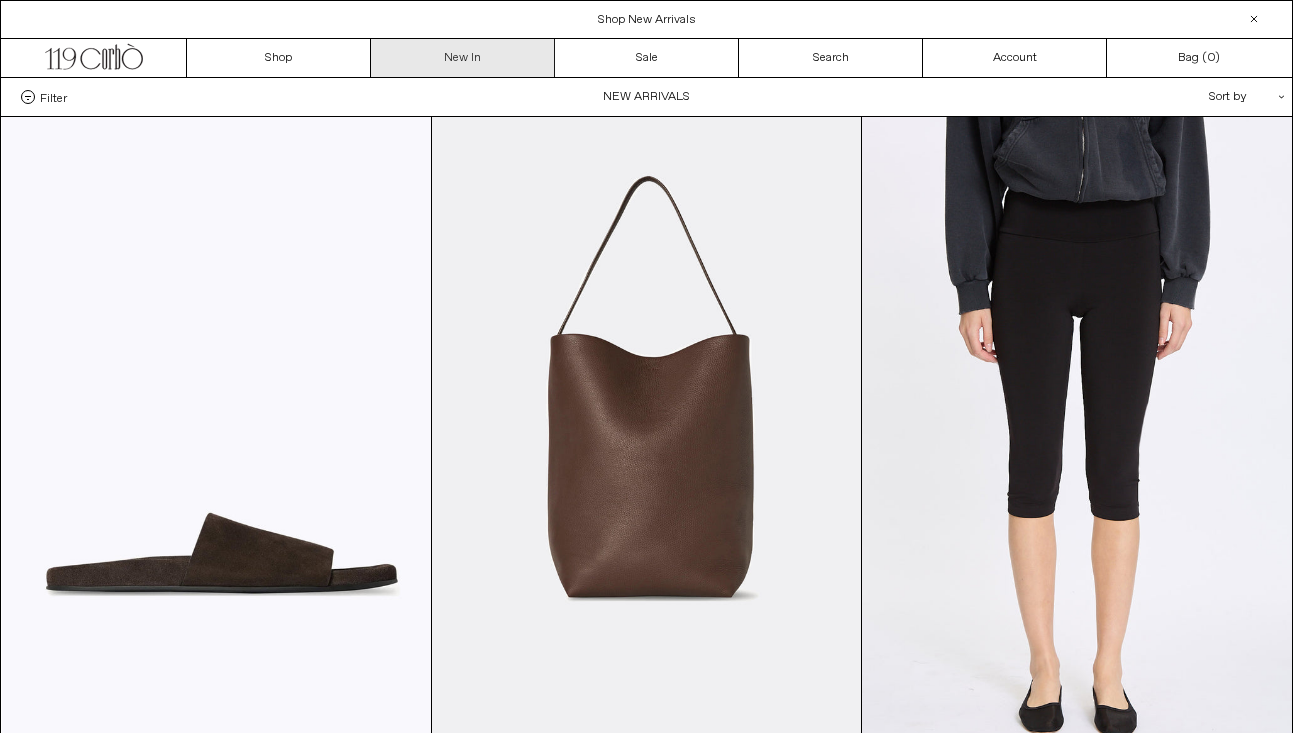 click on "New In" at bounding box center (463, 58) 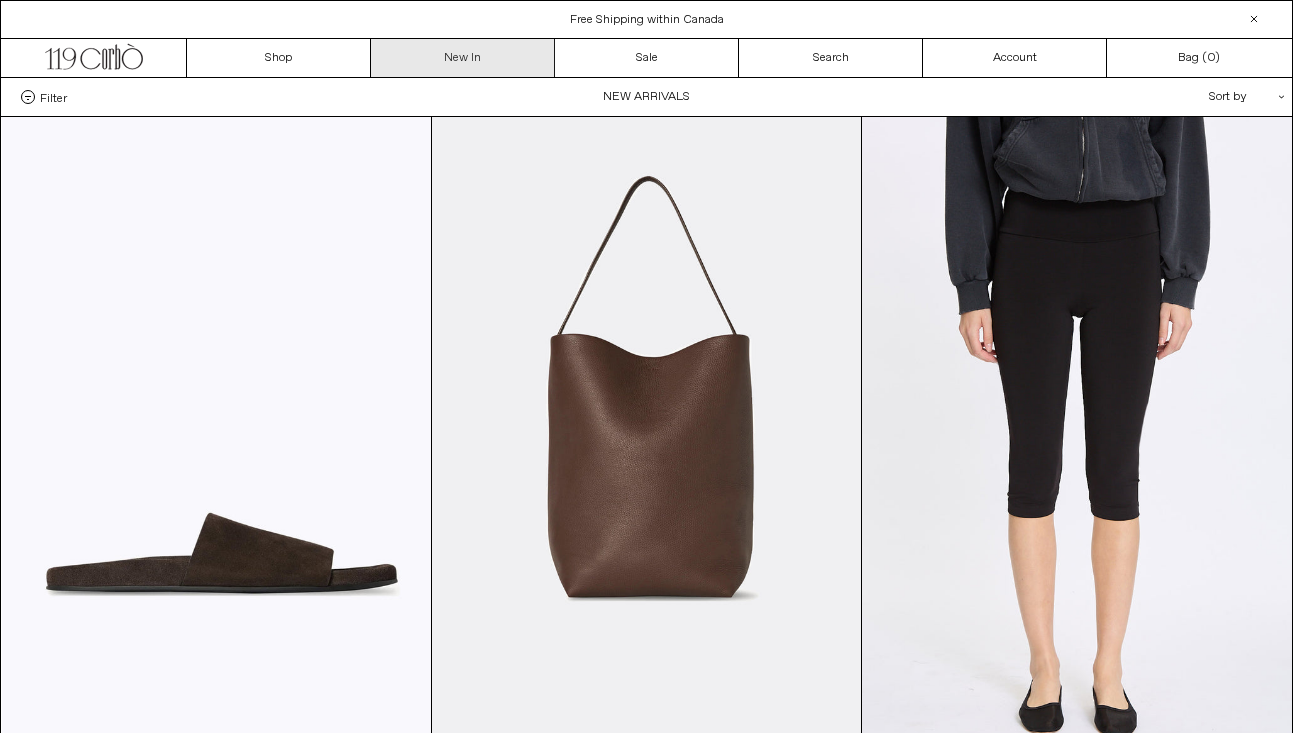 scroll, scrollTop: 0, scrollLeft: 0, axis: both 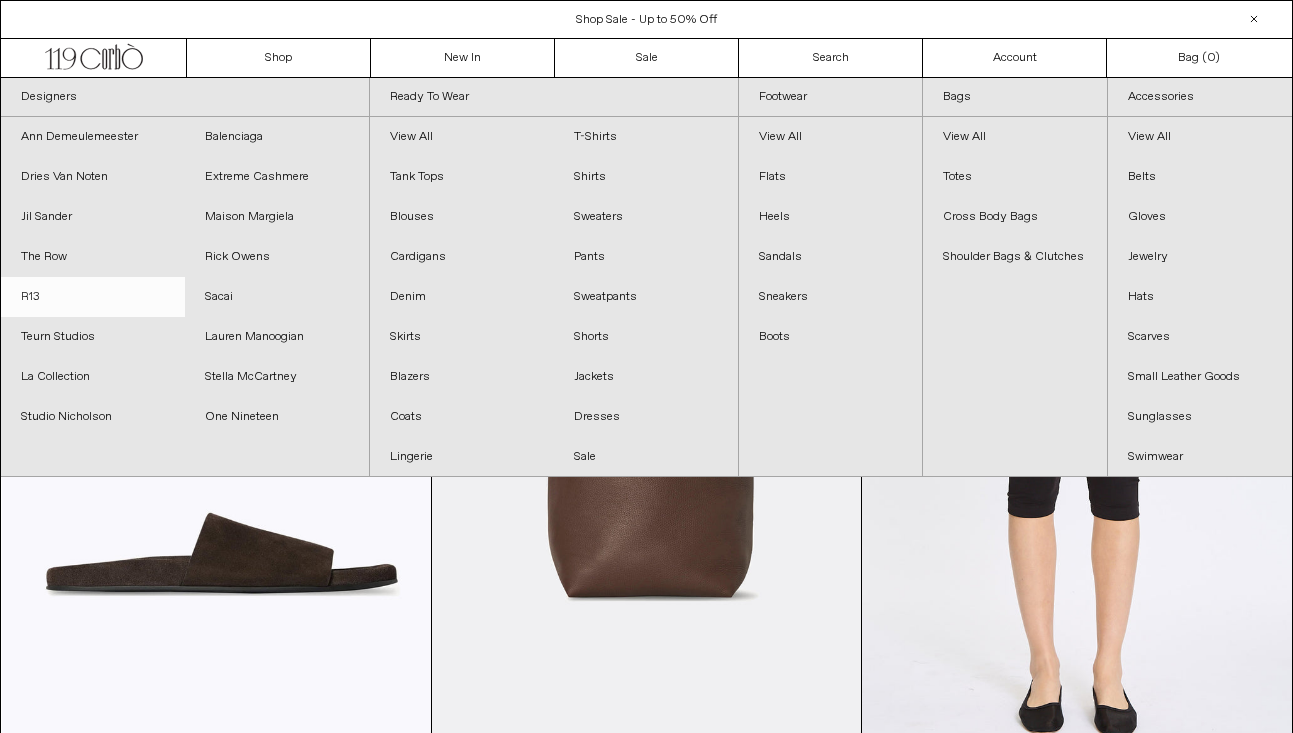 click on "R13" at bounding box center [93, 297] 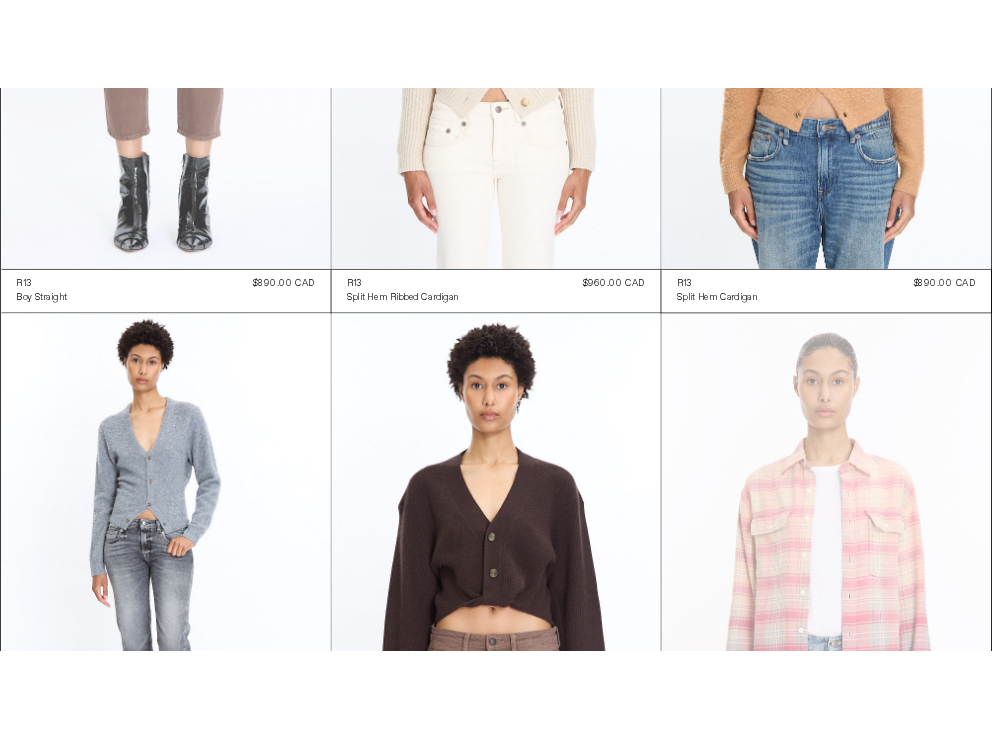 scroll, scrollTop: 0, scrollLeft: 0, axis: both 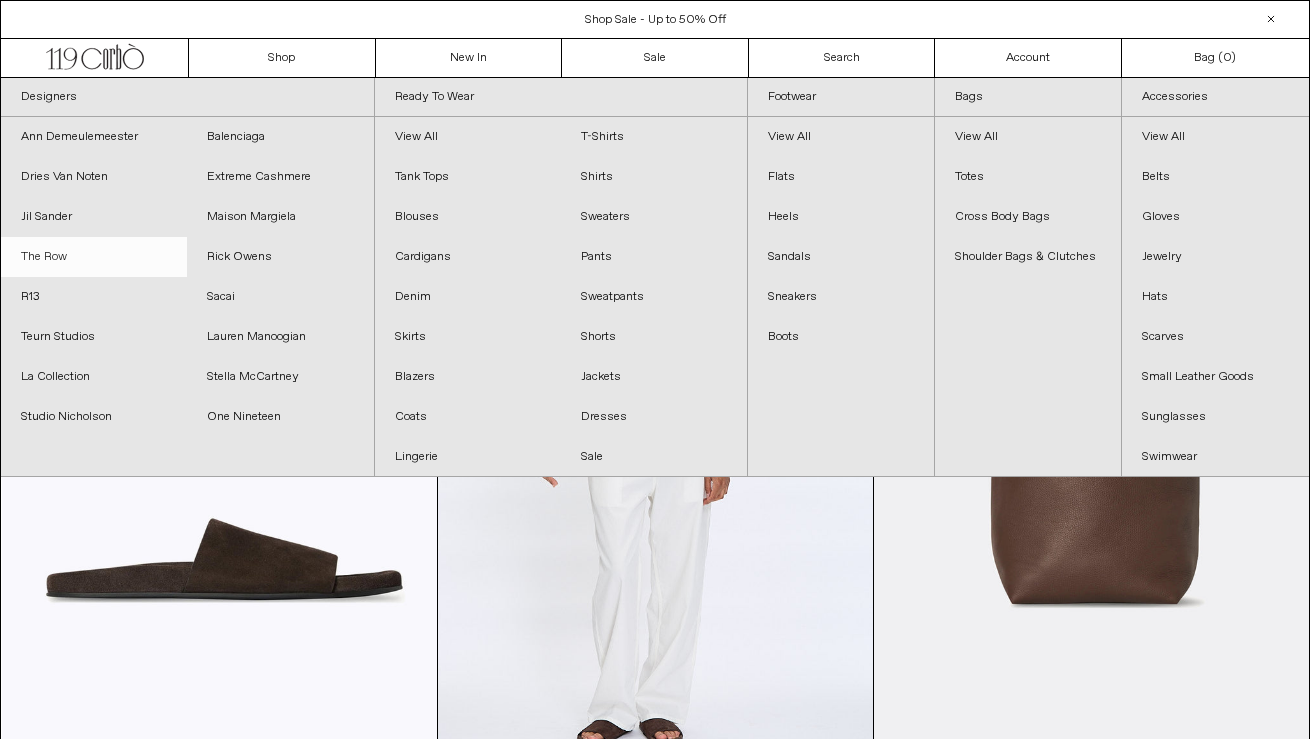 click on "The Row" at bounding box center (94, 257) 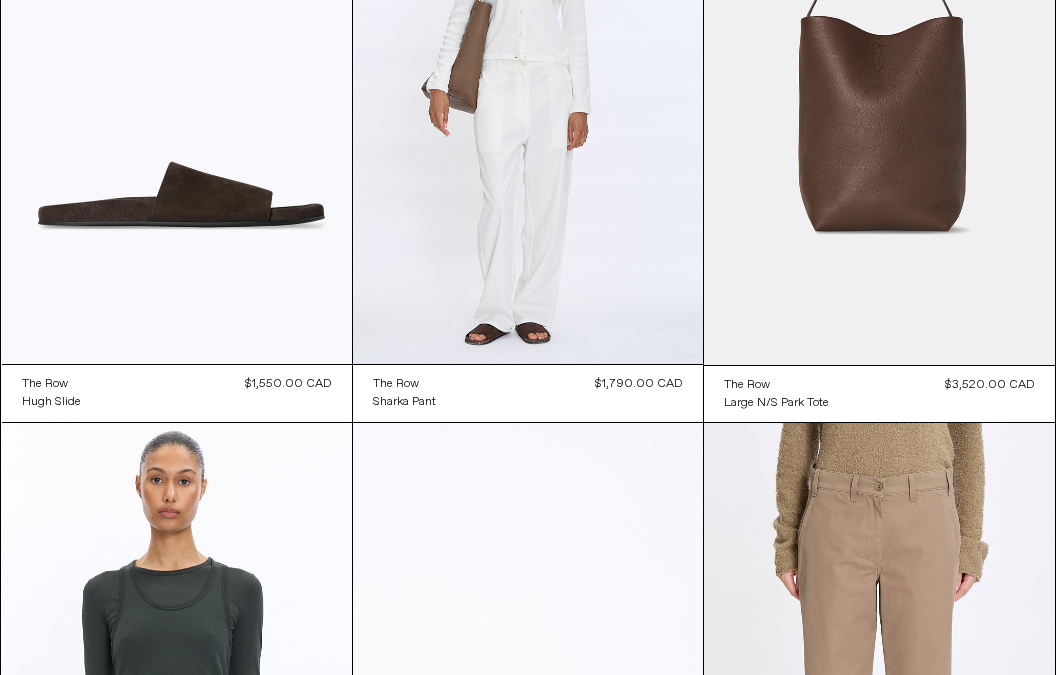 scroll, scrollTop: 0, scrollLeft: 0, axis: both 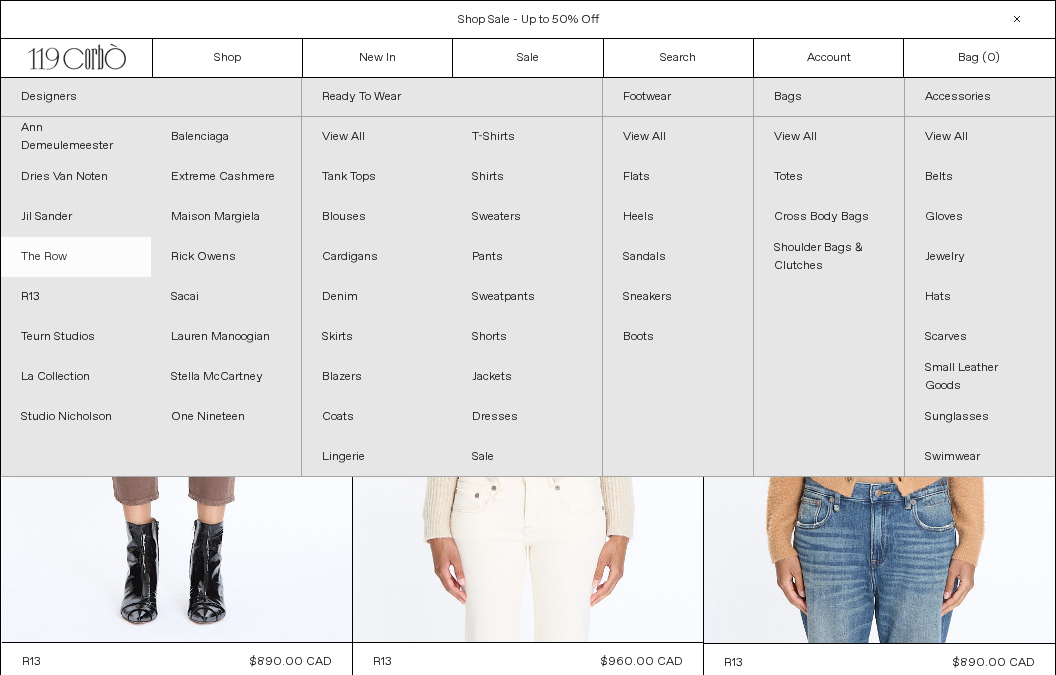 click on "The Row" at bounding box center (76, 257) 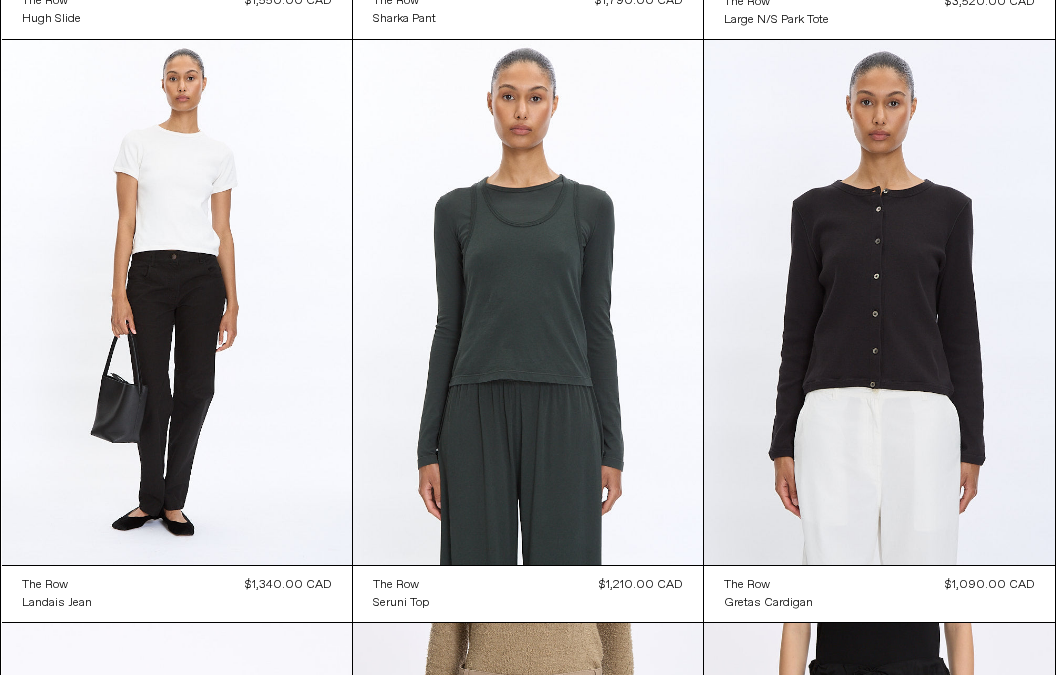 scroll, scrollTop: 0, scrollLeft: 0, axis: both 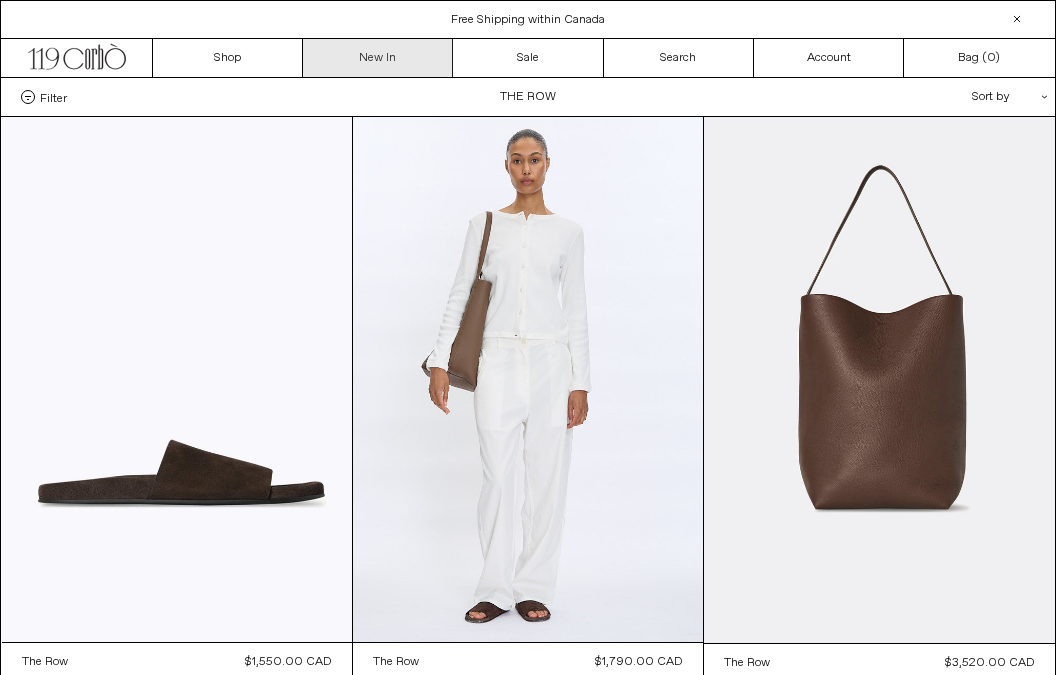 click on "New In" at bounding box center [378, 58] 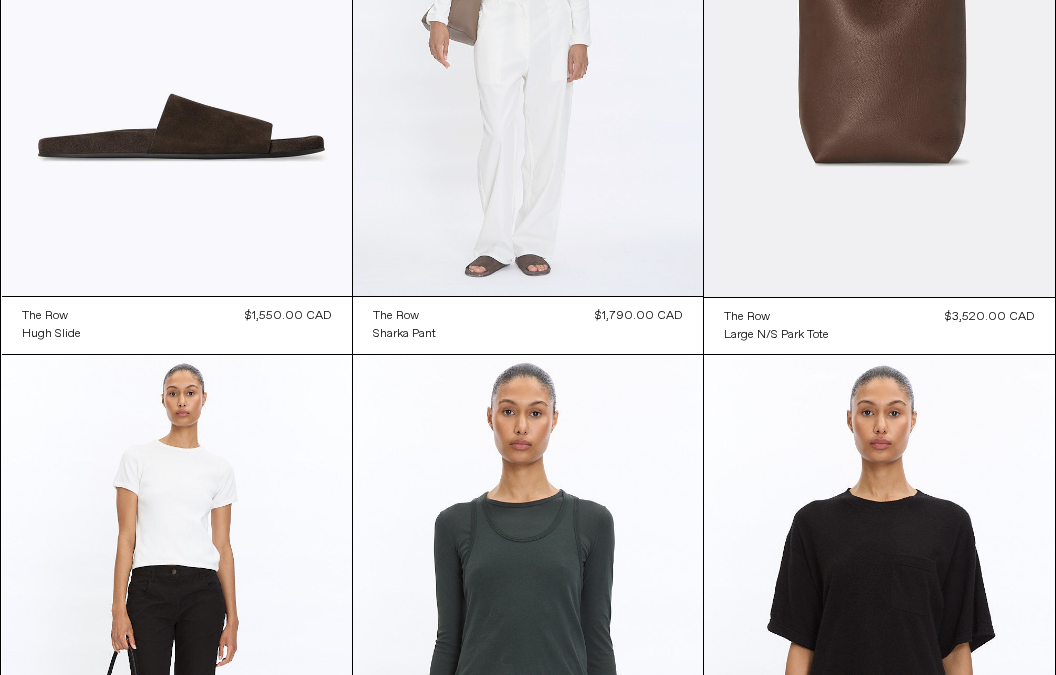 scroll, scrollTop: 0, scrollLeft: 0, axis: both 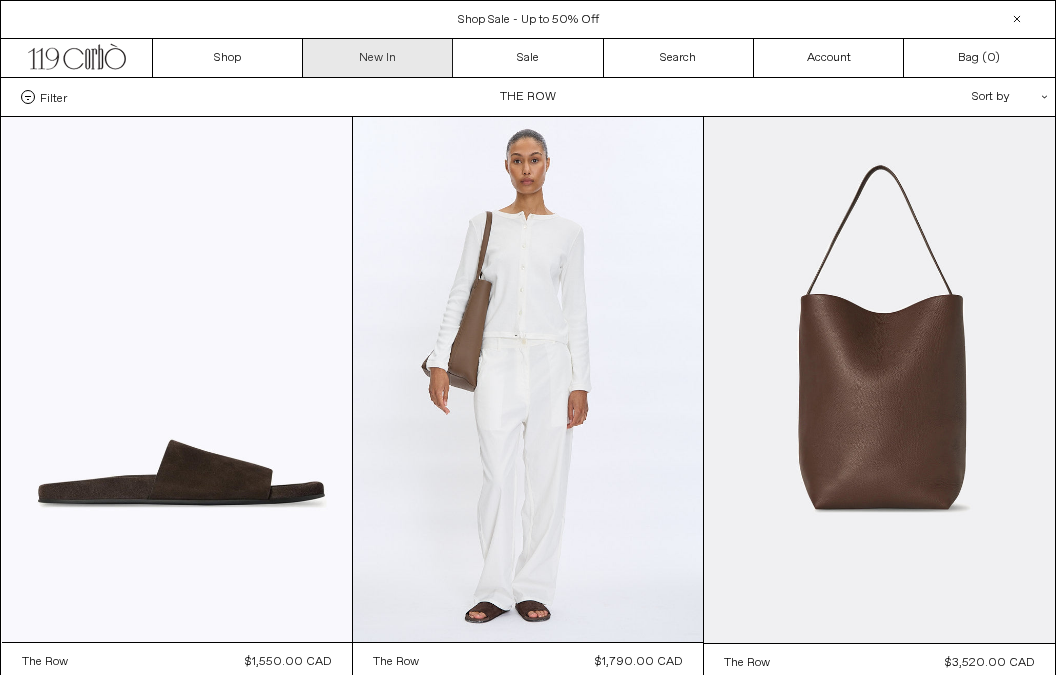 click on "New In" at bounding box center [378, 58] 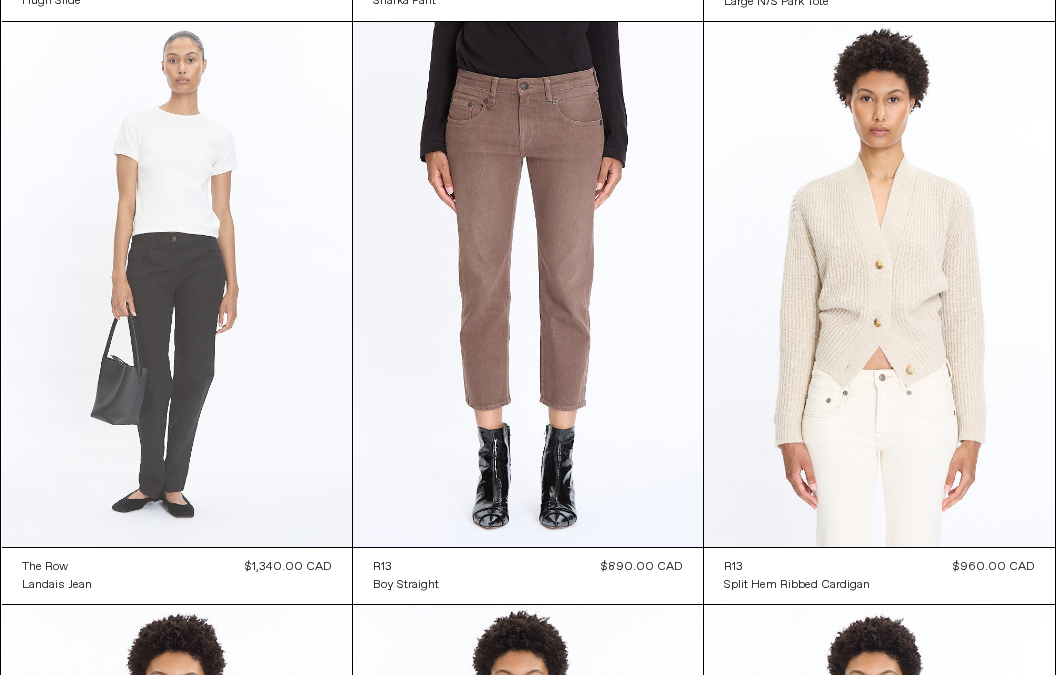 scroll, scrollTop: 0, scrollLeft: 0, axis: both 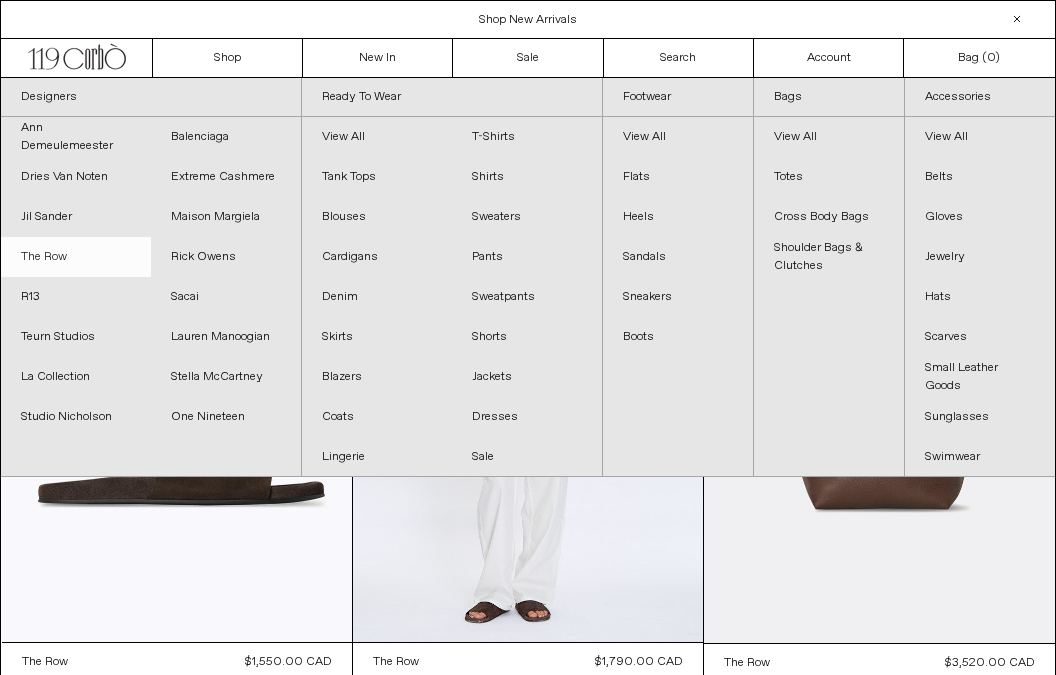 click on "The Row" at bounding box center (76, 257) 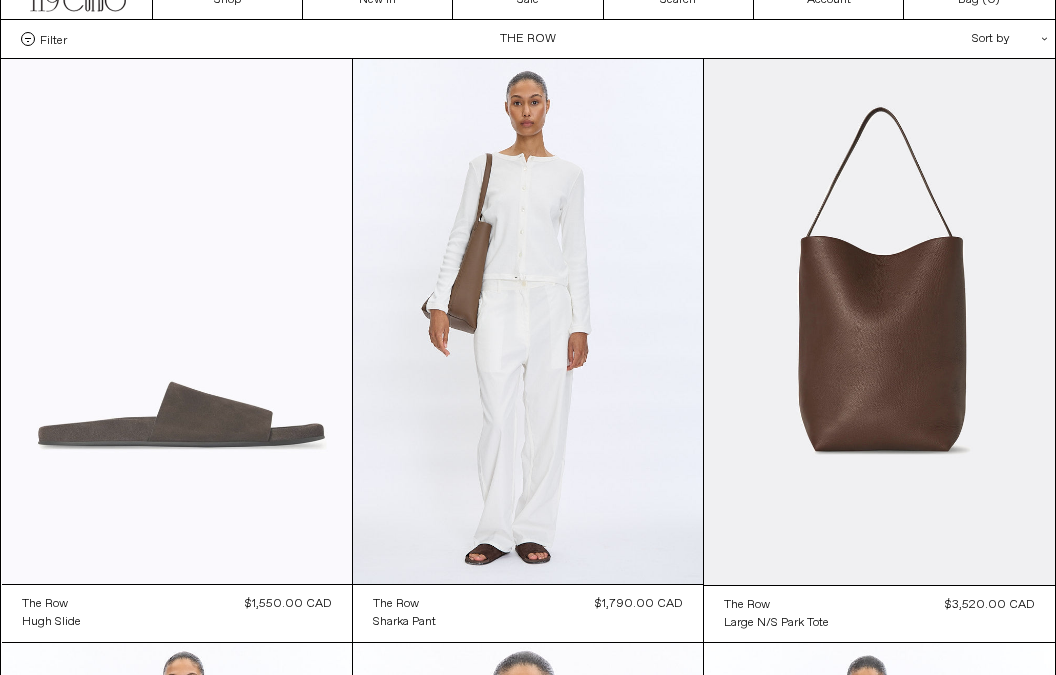 scroll, scrollTop: 0, scrollLeft: 0, axis: both 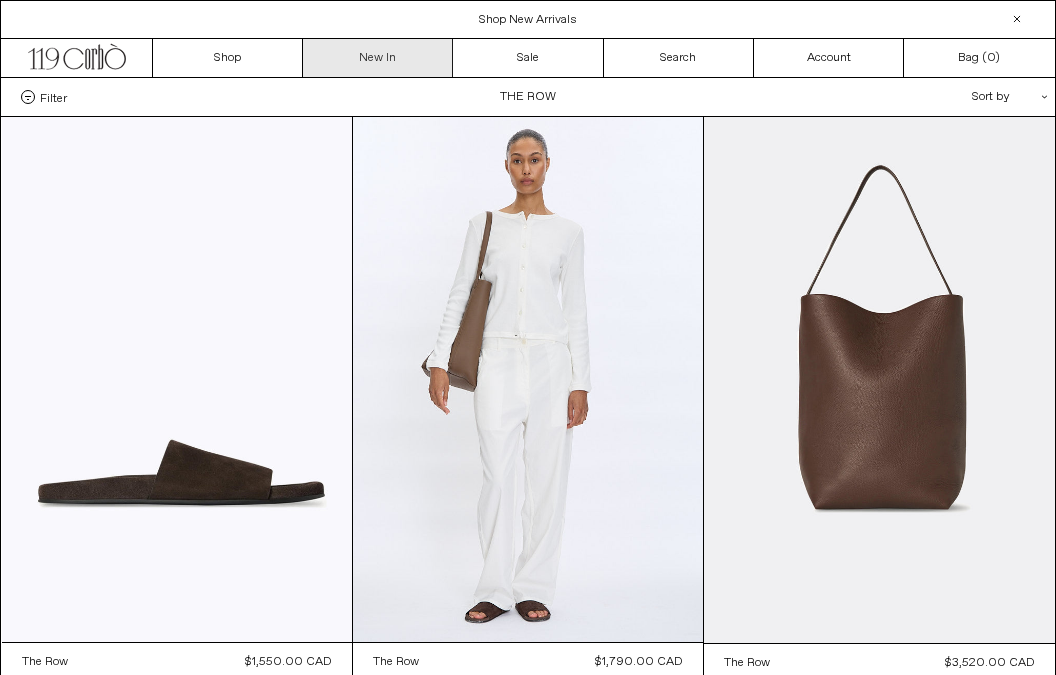 click on "New In" at bounding box center [378, 58] 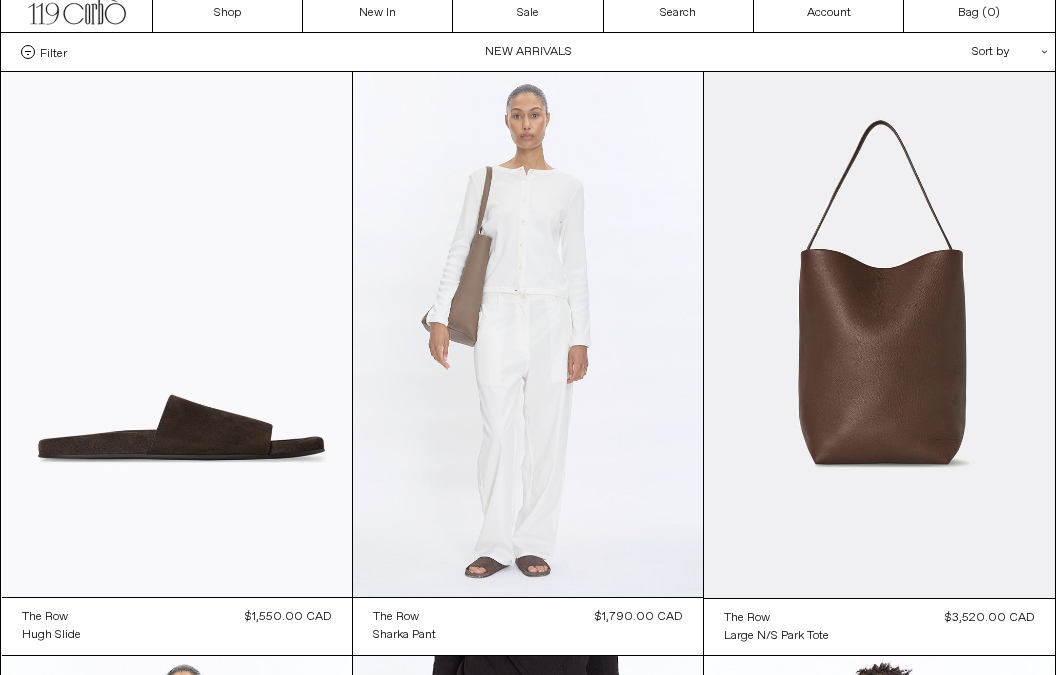 scroll, scrollTop: 0, scrollLeft: 0, axis: both 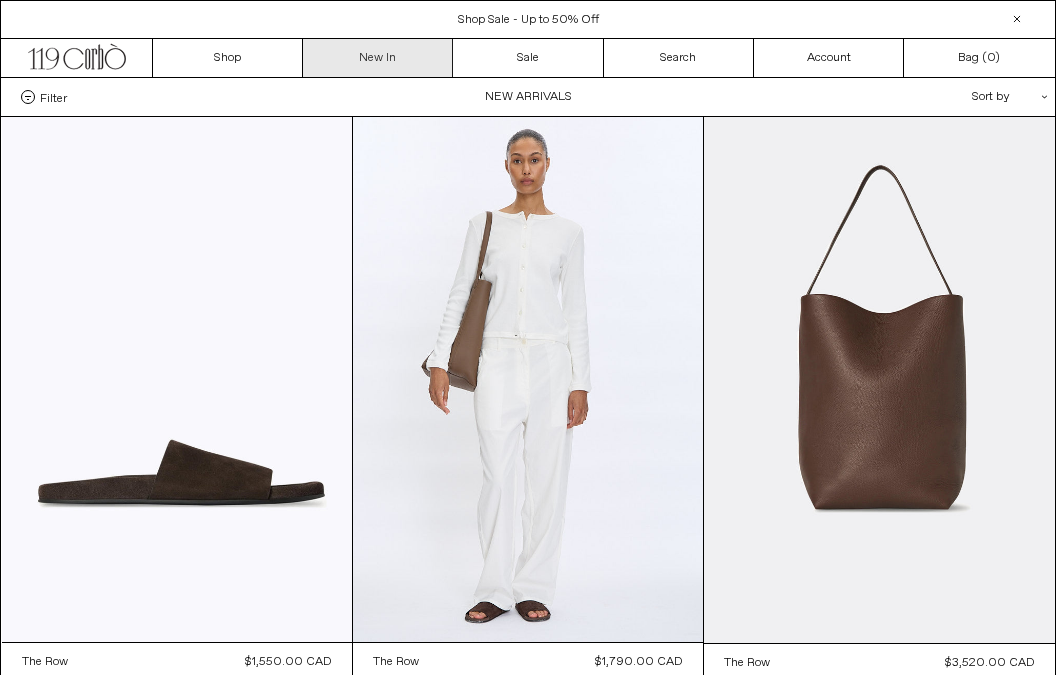 click on "New In" at bounding box center (378, 58) 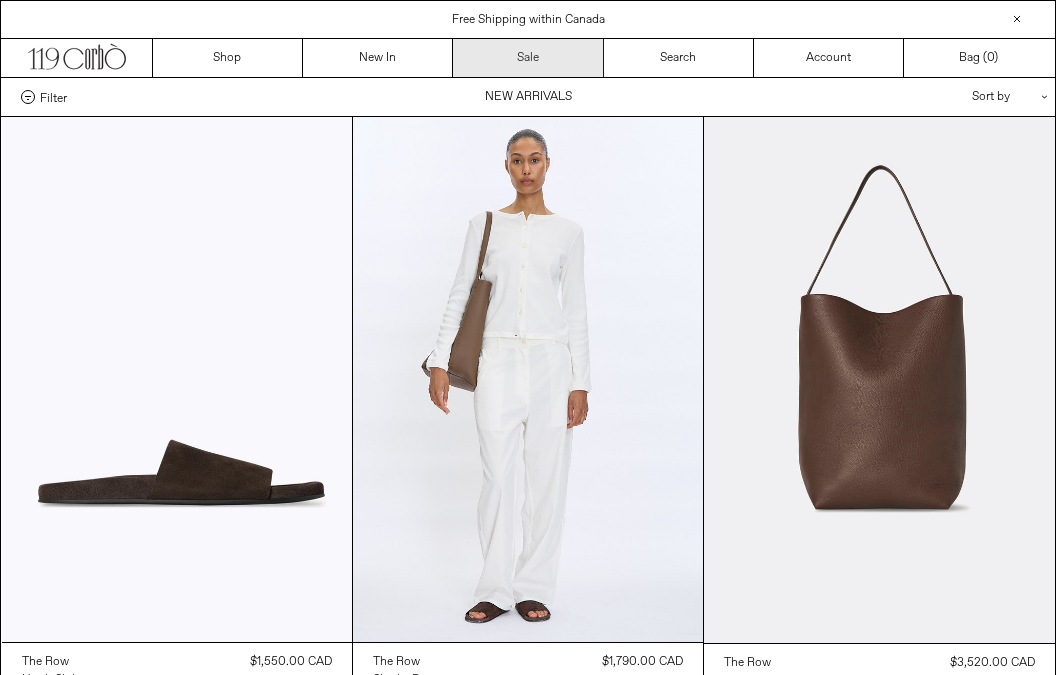 scroll, scrollTop: 0, scrollLeft: 0, axis: both 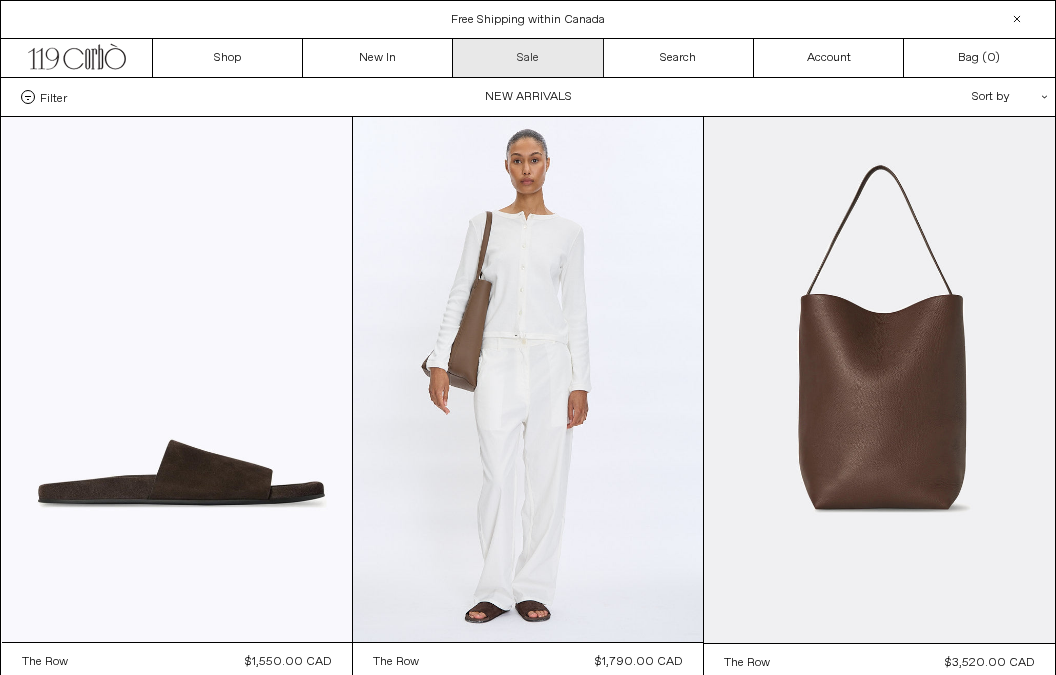 click on "Sale" at bounding box center [528, 58] 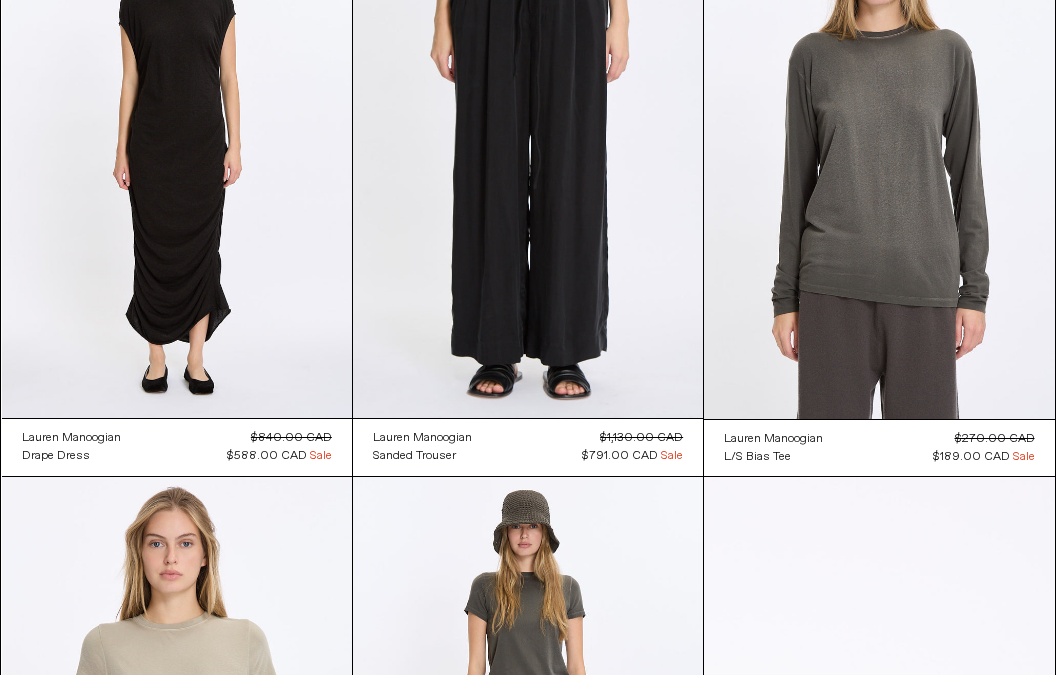 scroll, scrollTop: 0, scrollLeft: 0, axis: both 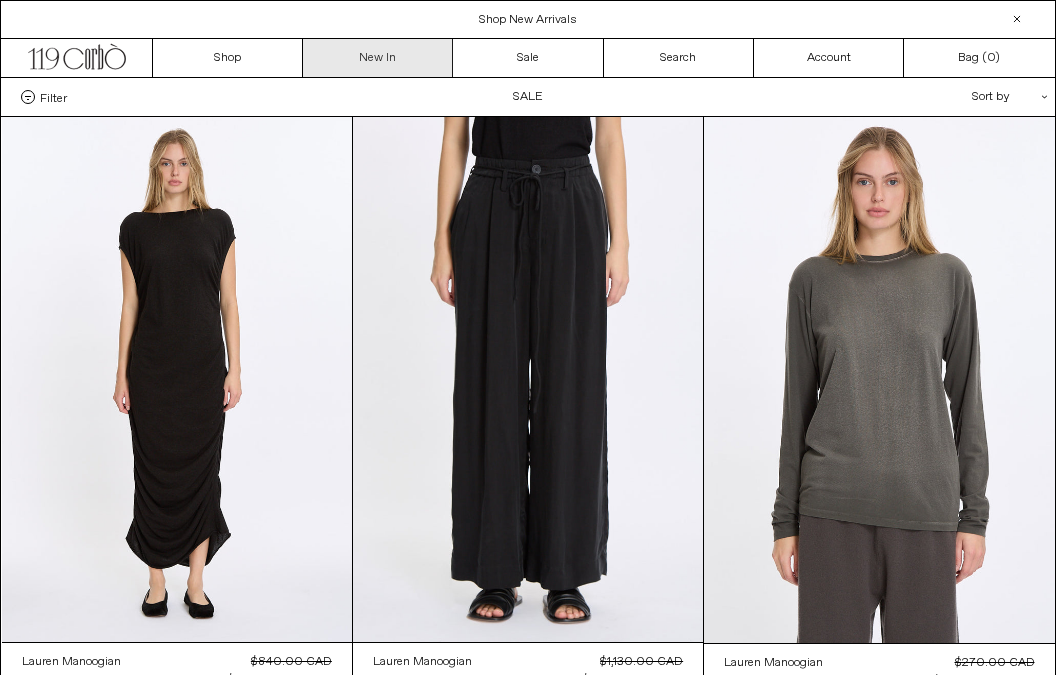 click on "New In" at bounding box center [378, 58] 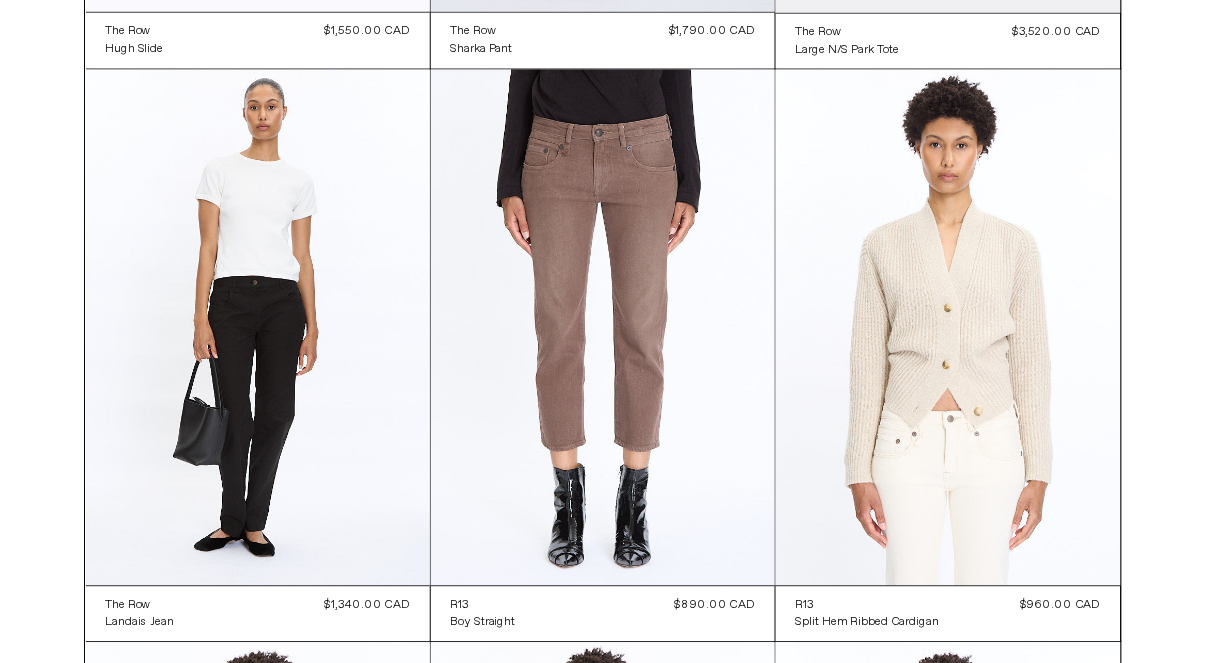 scroll, scrollTop: 0, scrollLeft: 0, axis: both 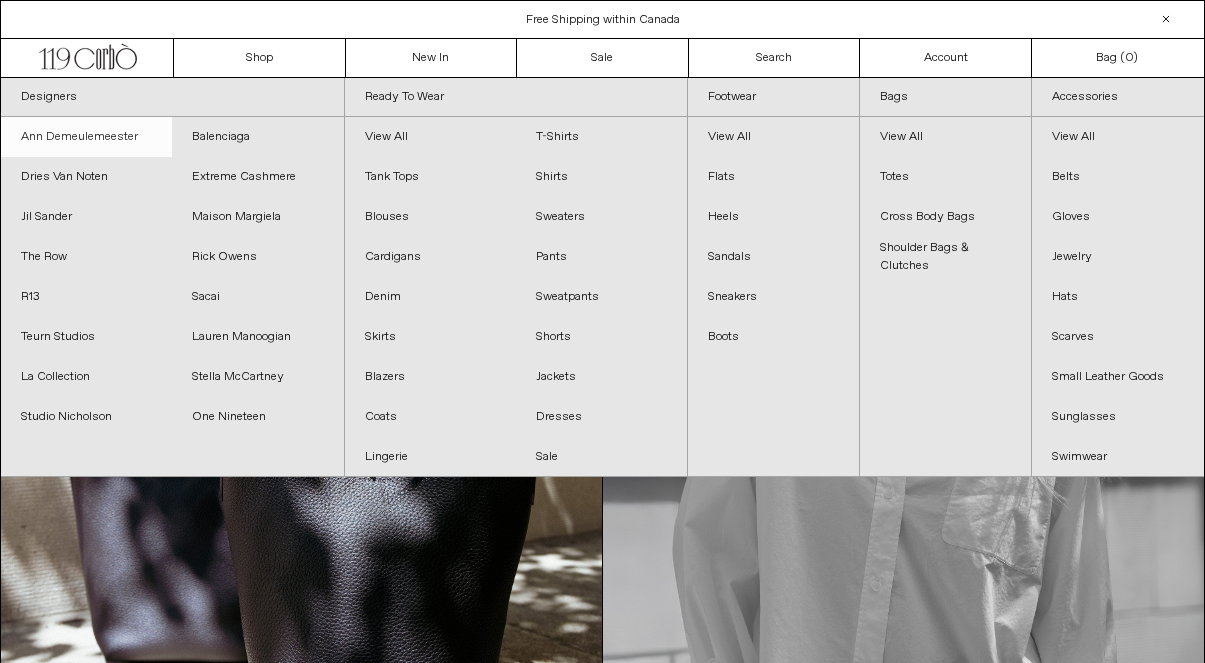 click on "Ann Demeulemeester" at bounding box center (86, 137) 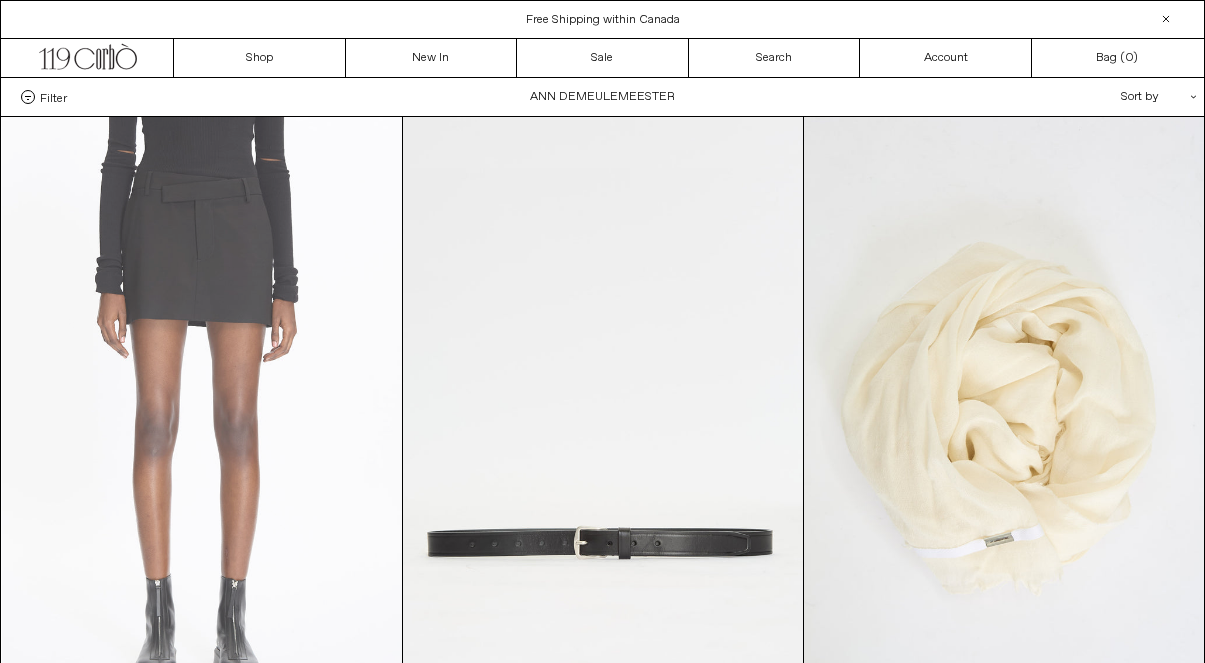 scroll, scrollTop: 0, scrollLeft: 0, axis: both 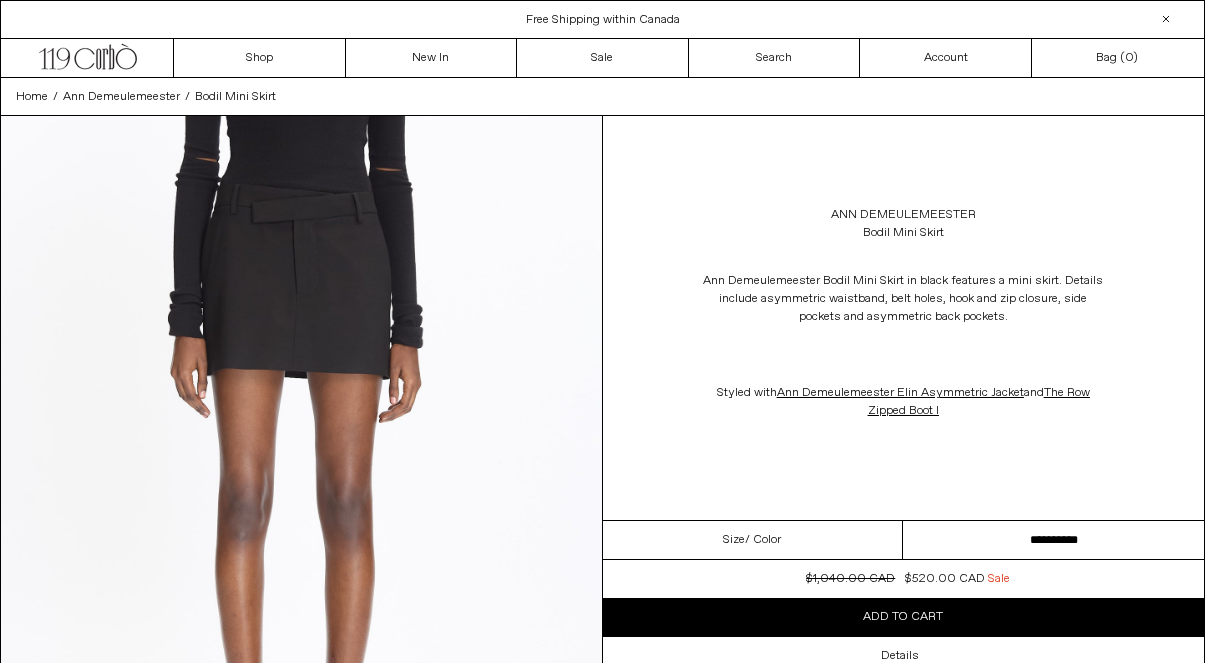 click on "**********" at bounding box center (1053, 540) 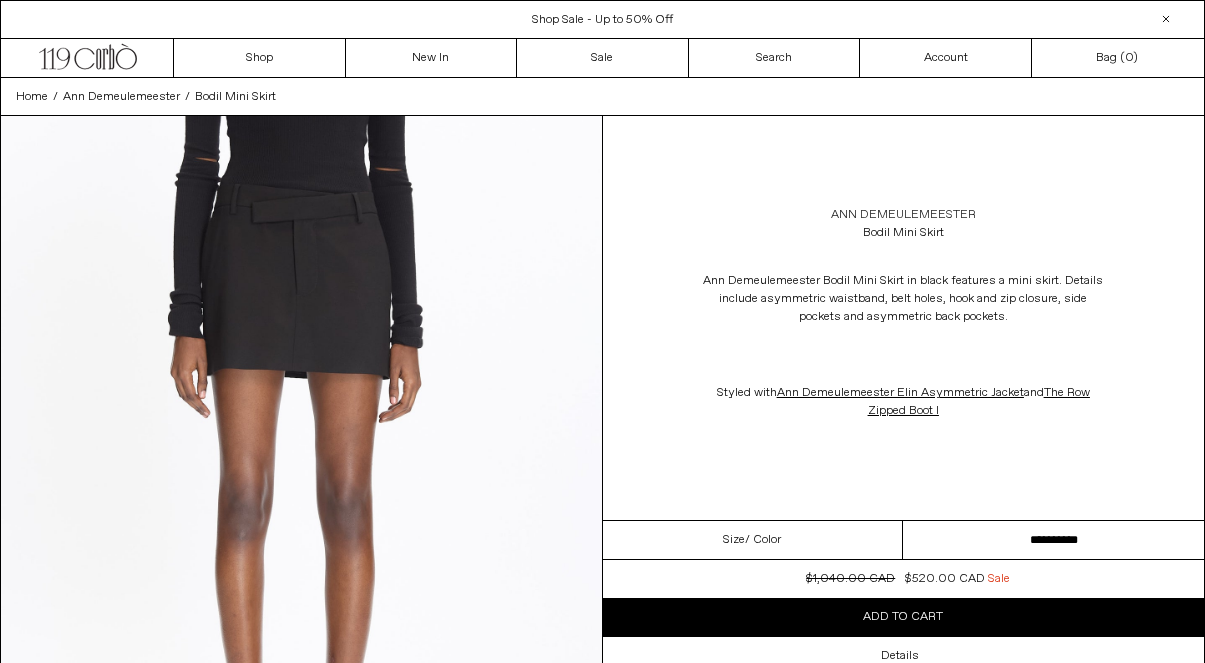 click on "Ann Demeulemeester" at bounding box center [903, 215] 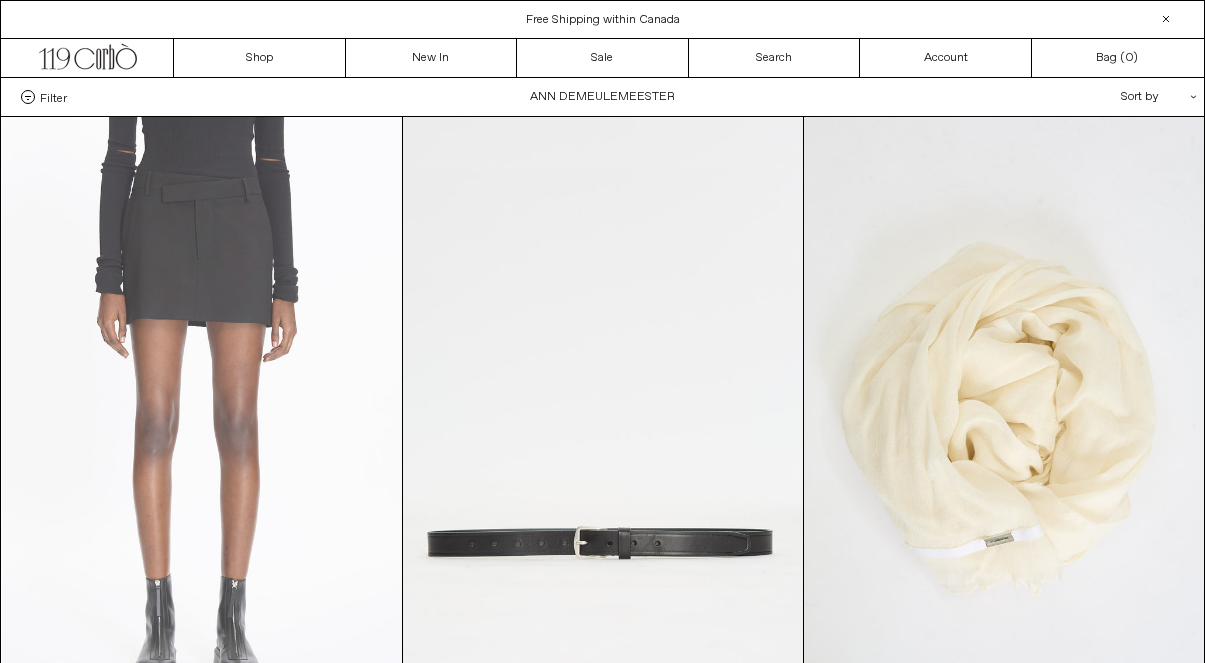 scroll, scrollTop: 0, scrollLeft: 0, axis: both 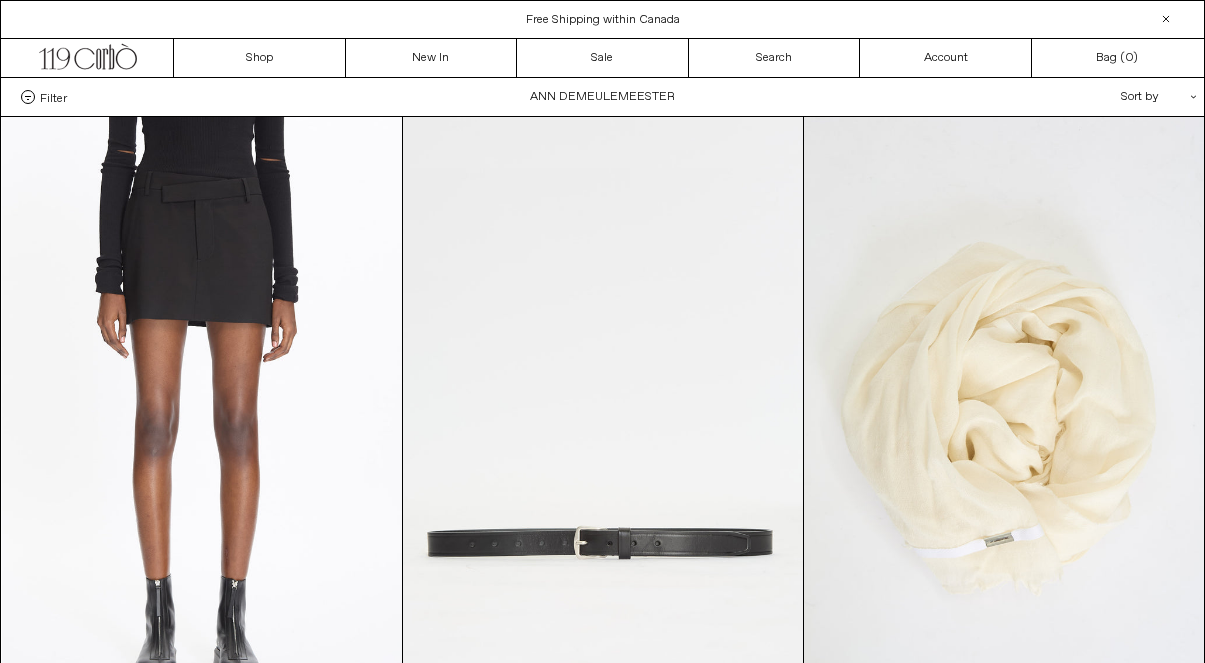 click on "Filter" at bounding box center (53, 97) 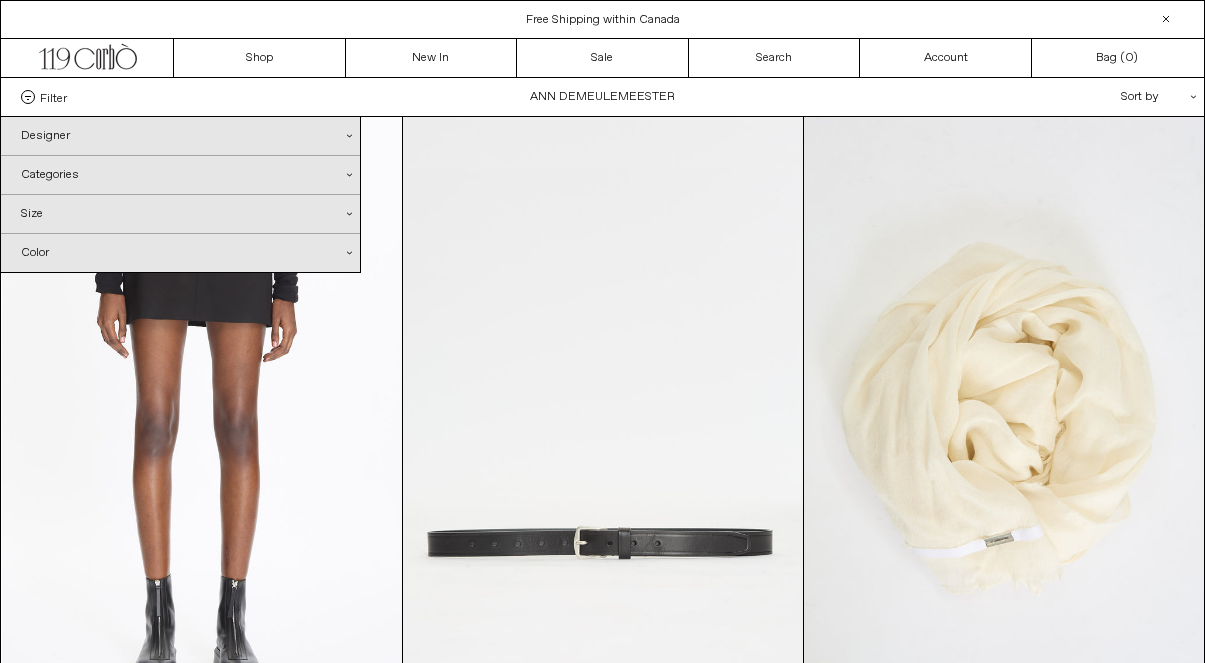 click on "Size  .cls-1{fill:#231f20}" at bounding box center (180, 214) 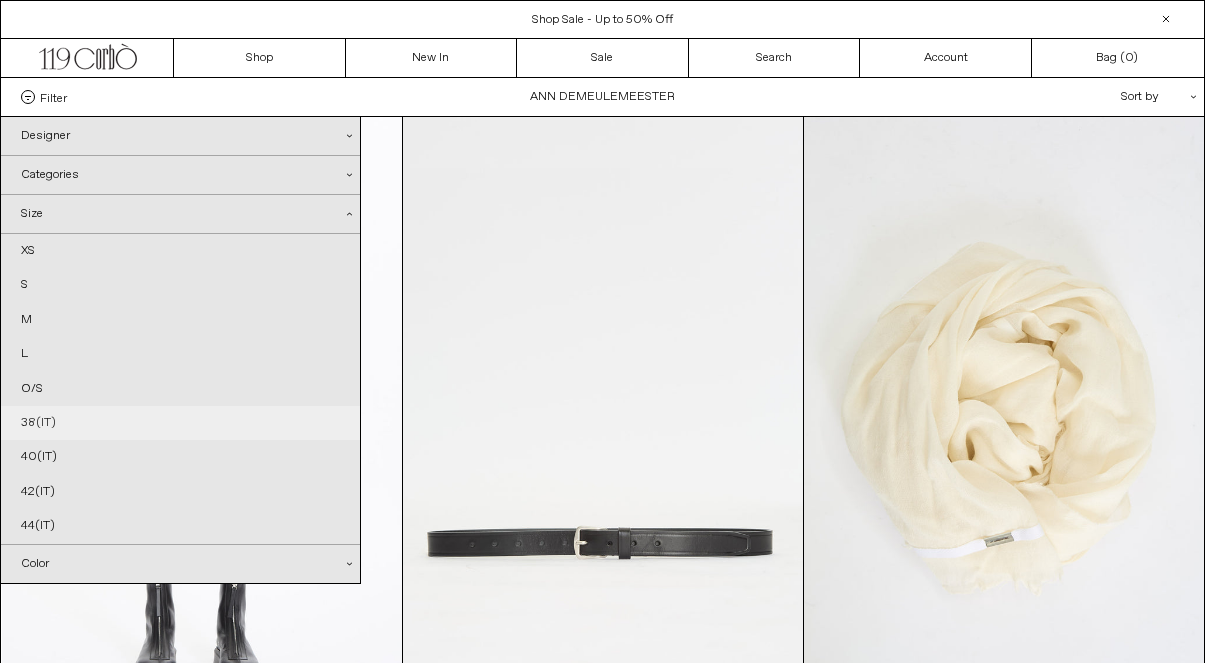 click on "38(IT)" at bounding box center (180, 423) 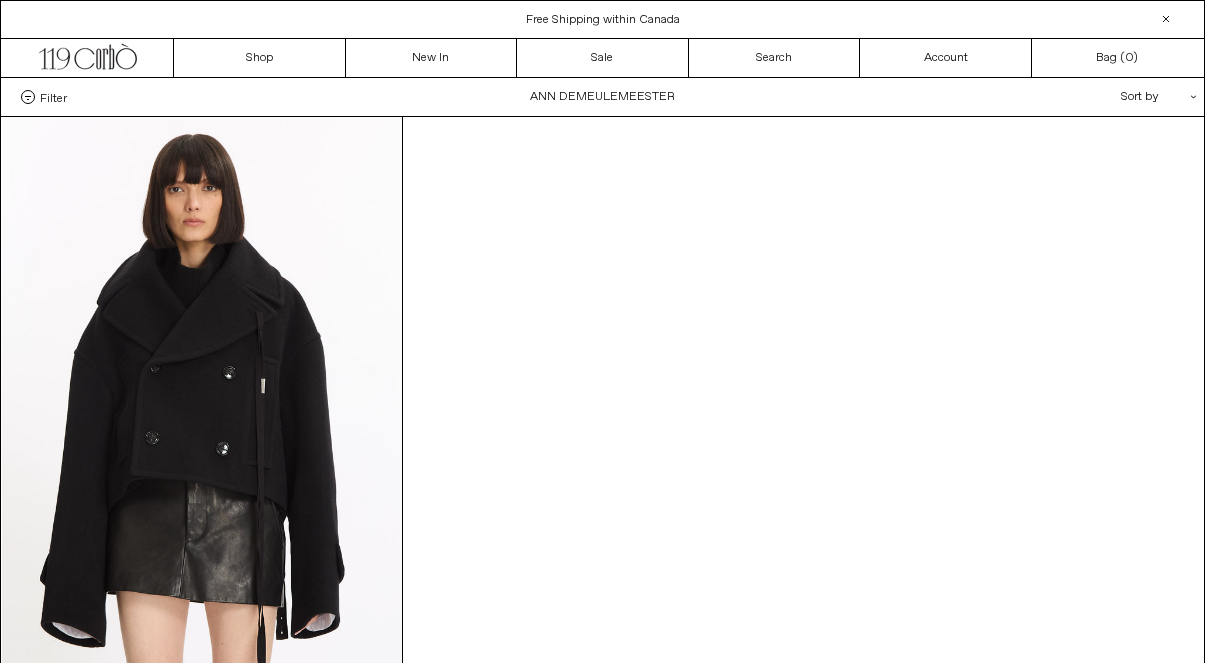 scroll, scrollTop: 0, scrollLeft: 0, axis: both 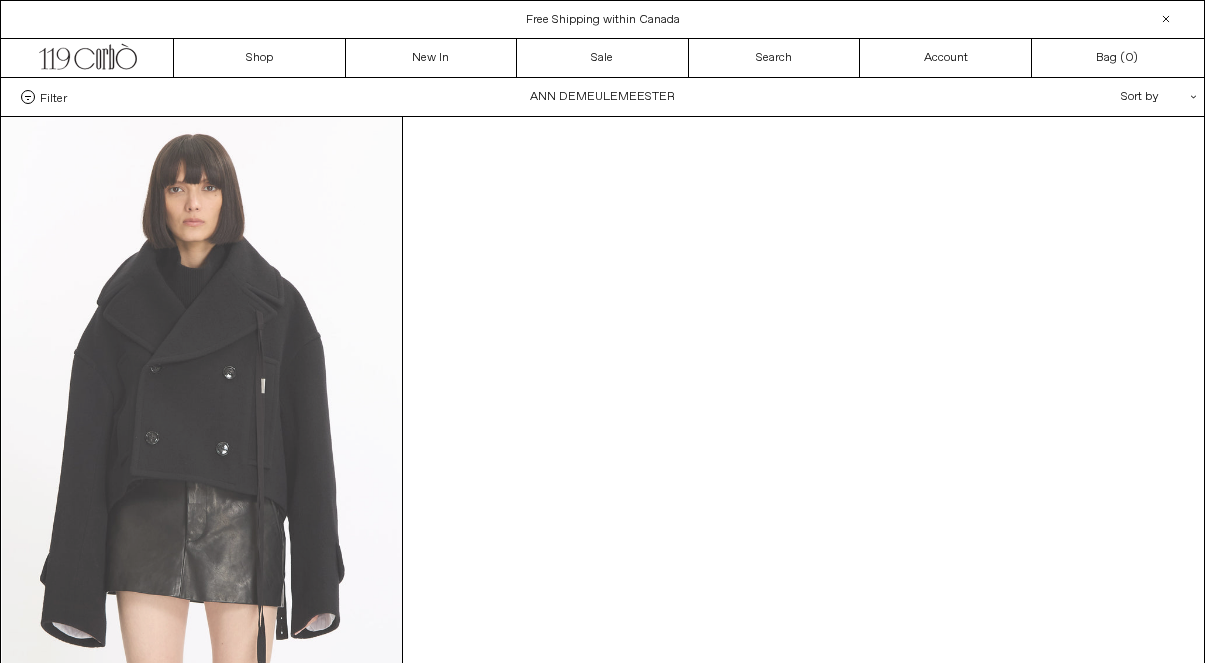click at bounding box center (202, 417) 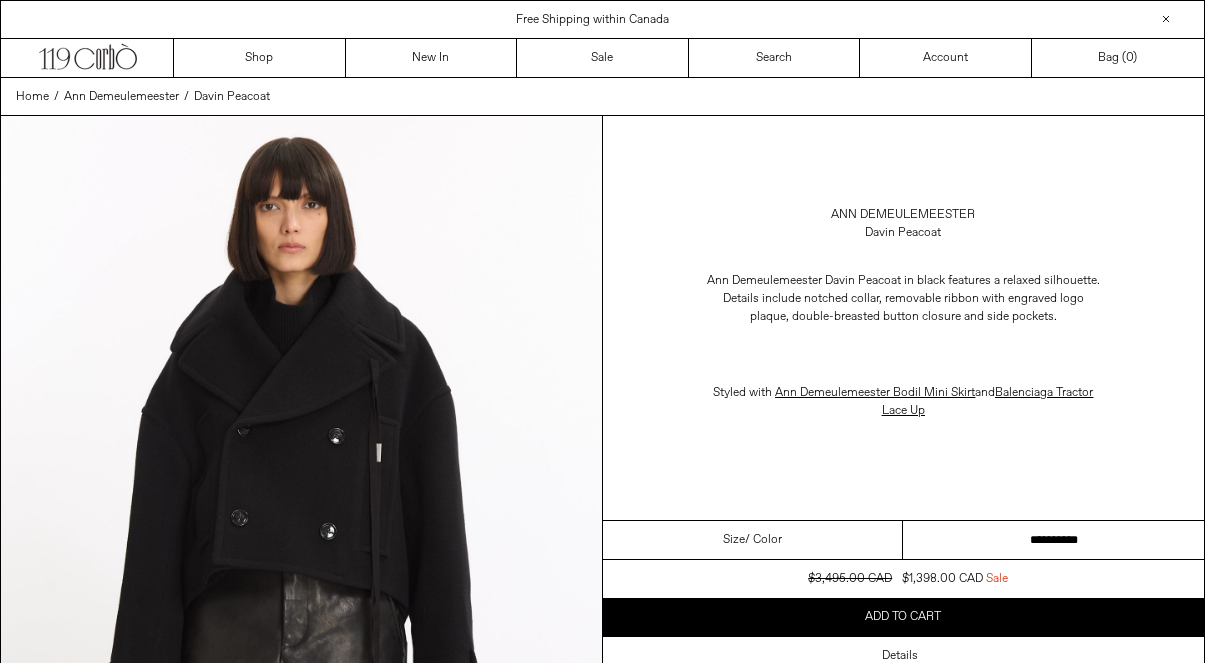 scroll, scrollTop: 0, scrollLeft: 0, axis: both 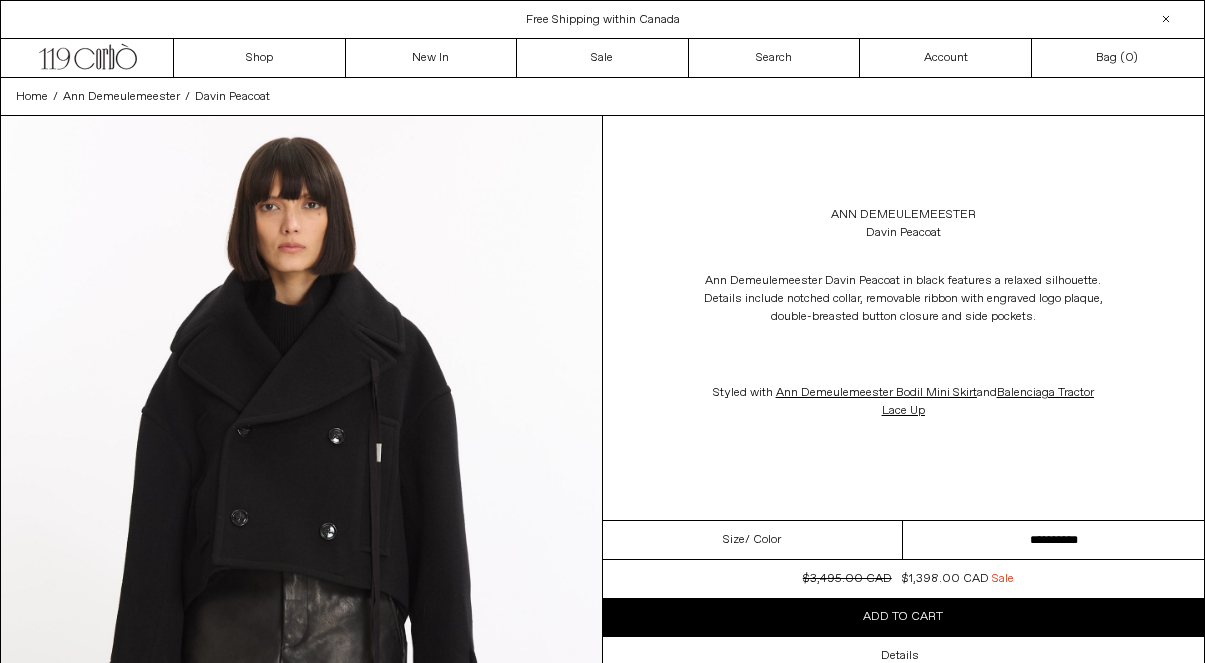 click on "**********" at bounding box center (1053, 540) 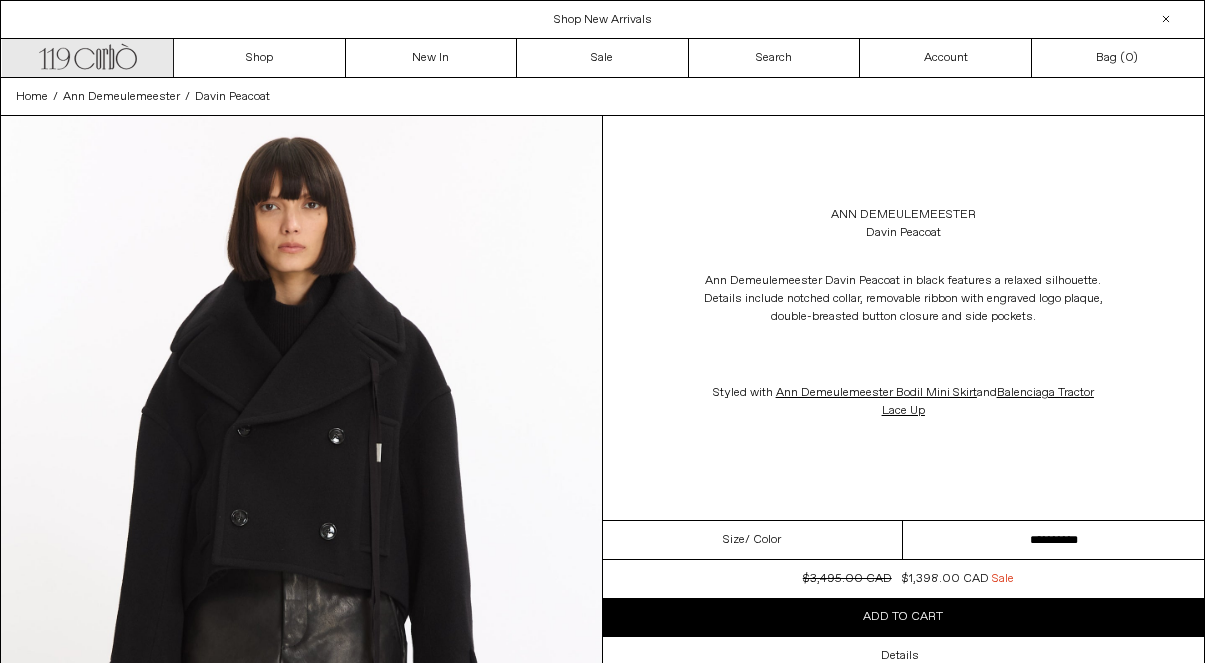 click on ".cls-1,
.cls-2 {
fill: #231f20;
stroke: #231f20;
stroke-miterlimit: 10;
stroke-width: 5px;
}
.cls-1 {
fill-rule: evenodd;
}
Asset 1" 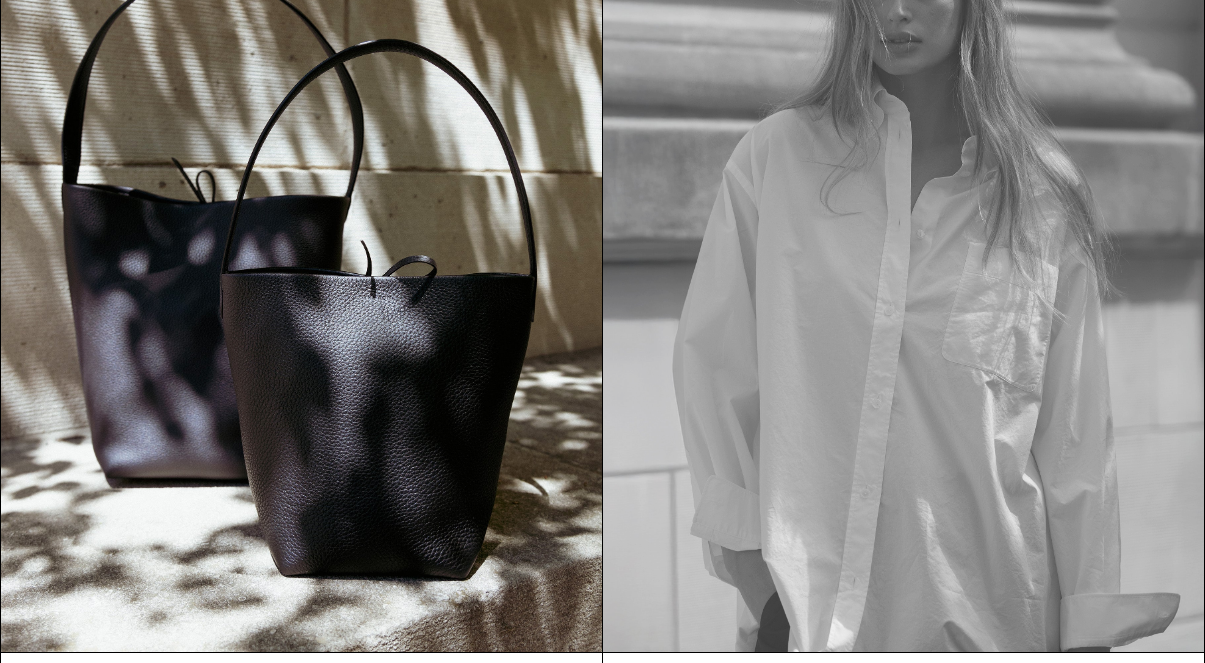 scroll, scrollTop: 0, scrollLeft: 0, axis: both 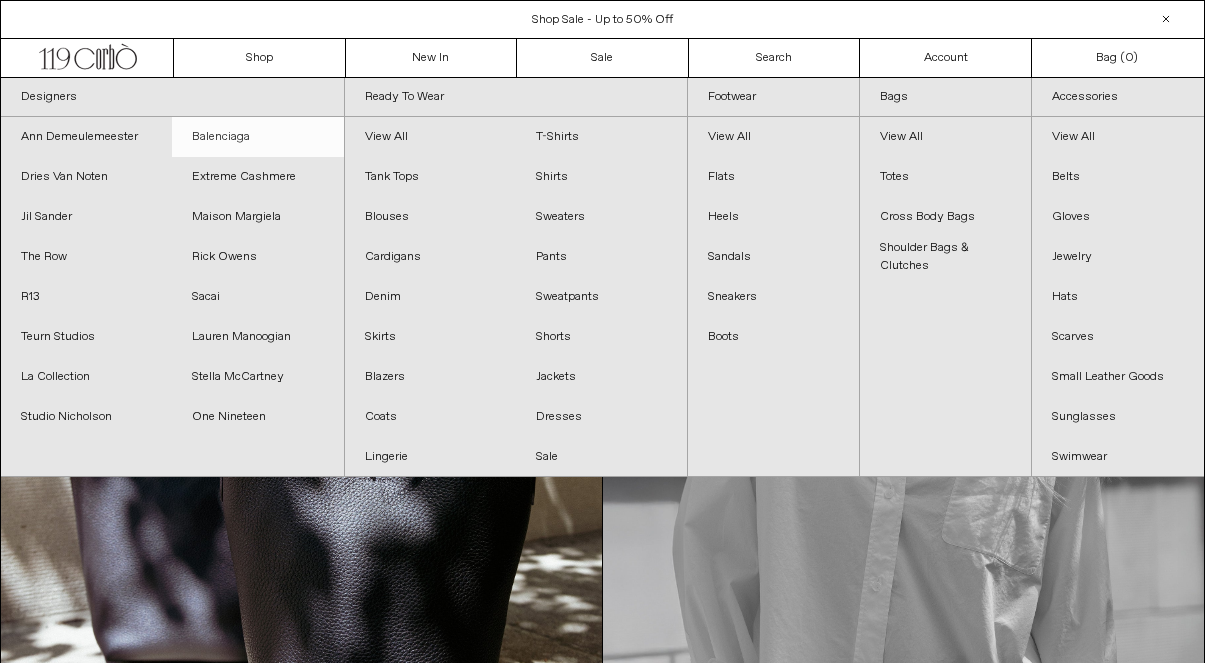 click on "Balenciaga" at bounding box center (257, 137) 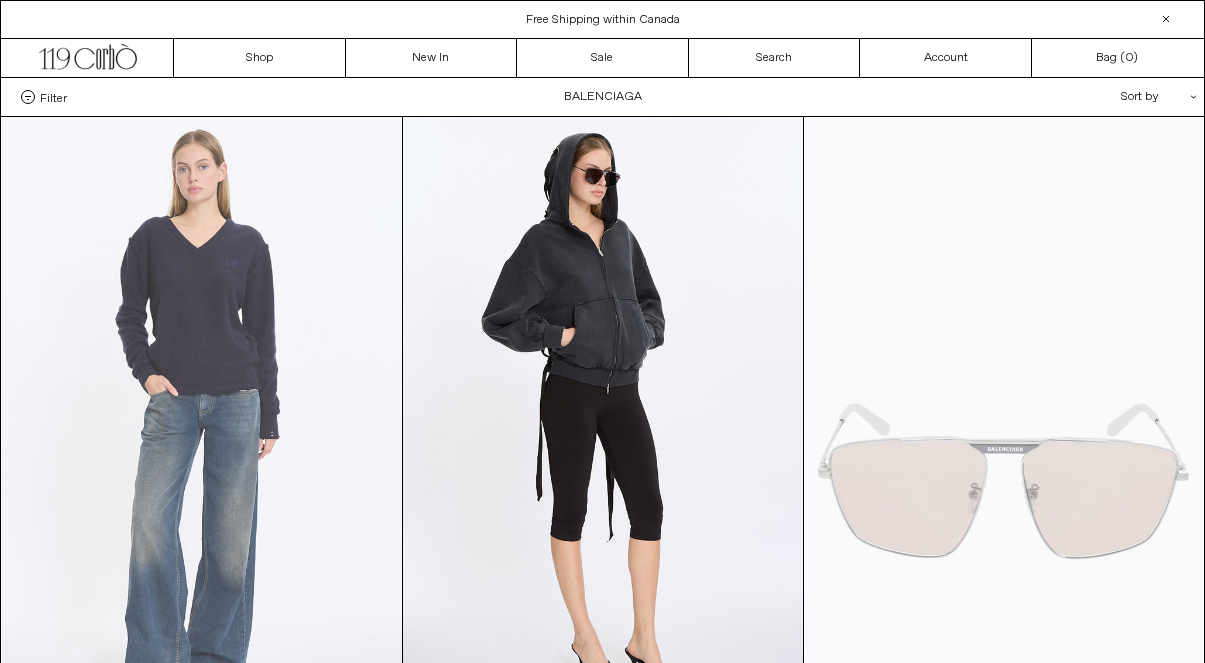 scroll, scrollTop: 0, scrollLeft: 0, axis: both 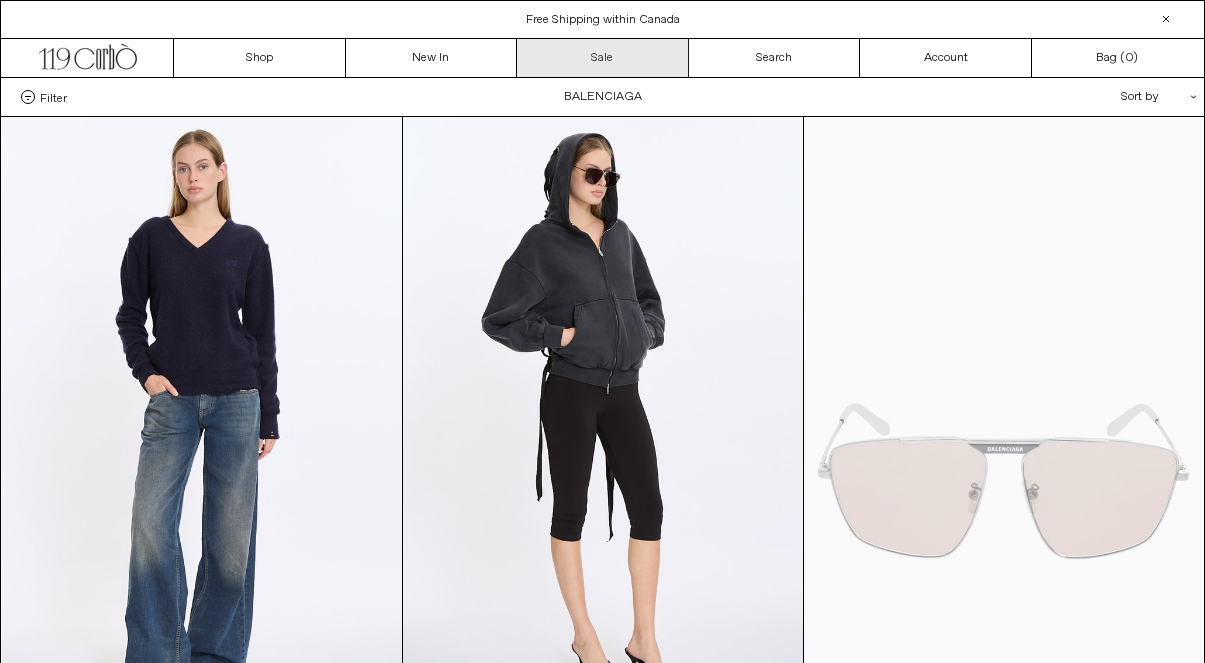 click on "Sale" at bounding box center (603, 58) 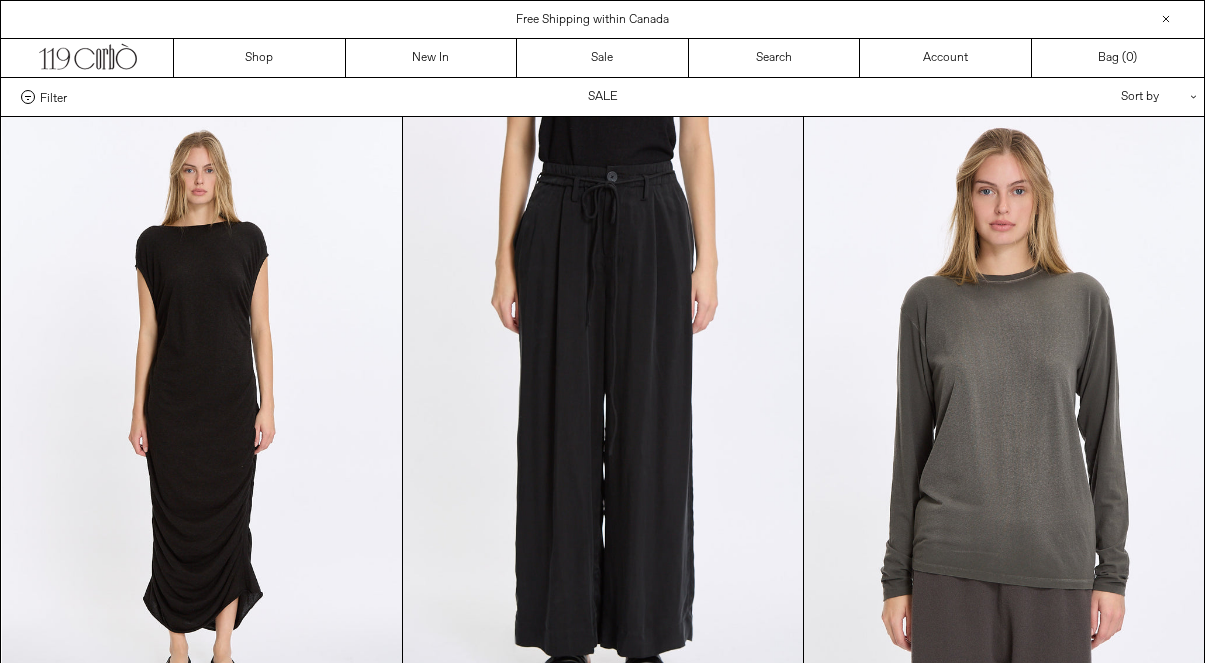 scroll, scrollTop: 0, scrollLeft: 0, axis: both 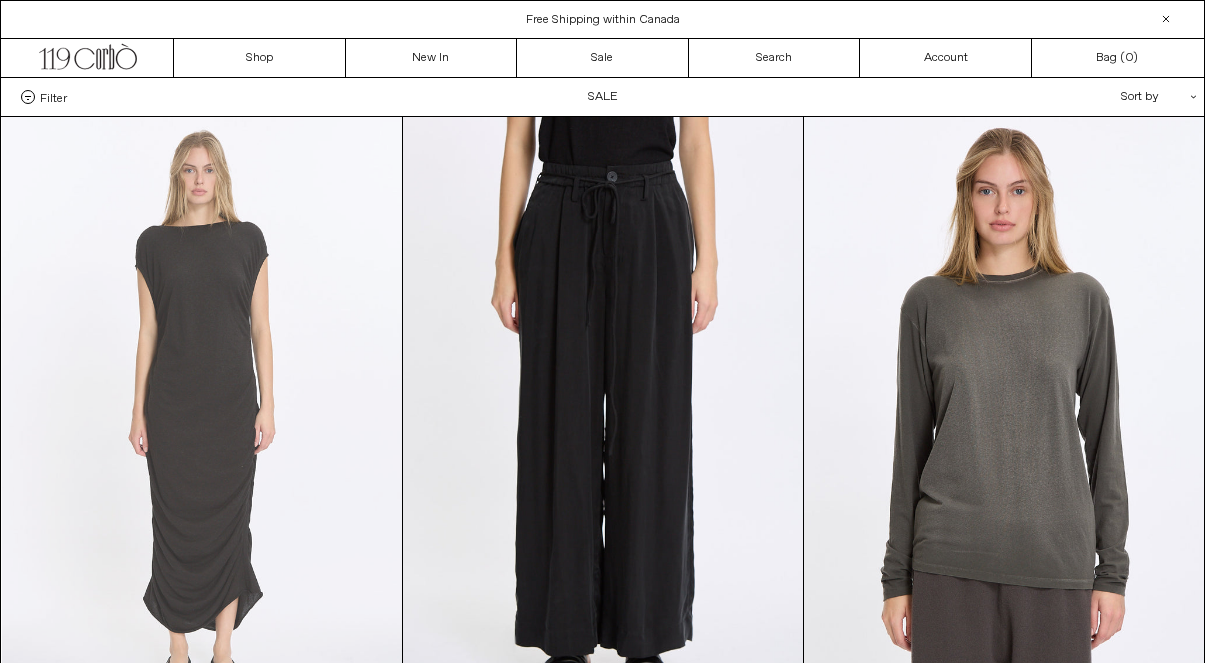click at bounding box center [202, 417] 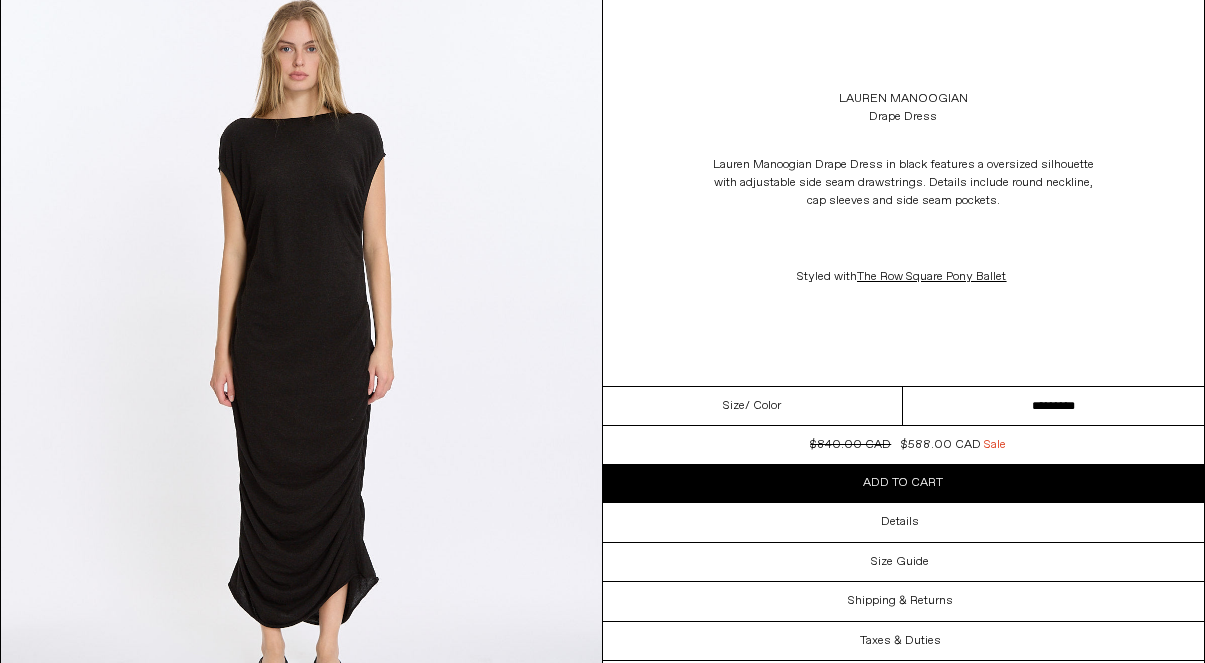 scroll, scrollTop: 118, scrollLeft: 0, axis: vertical 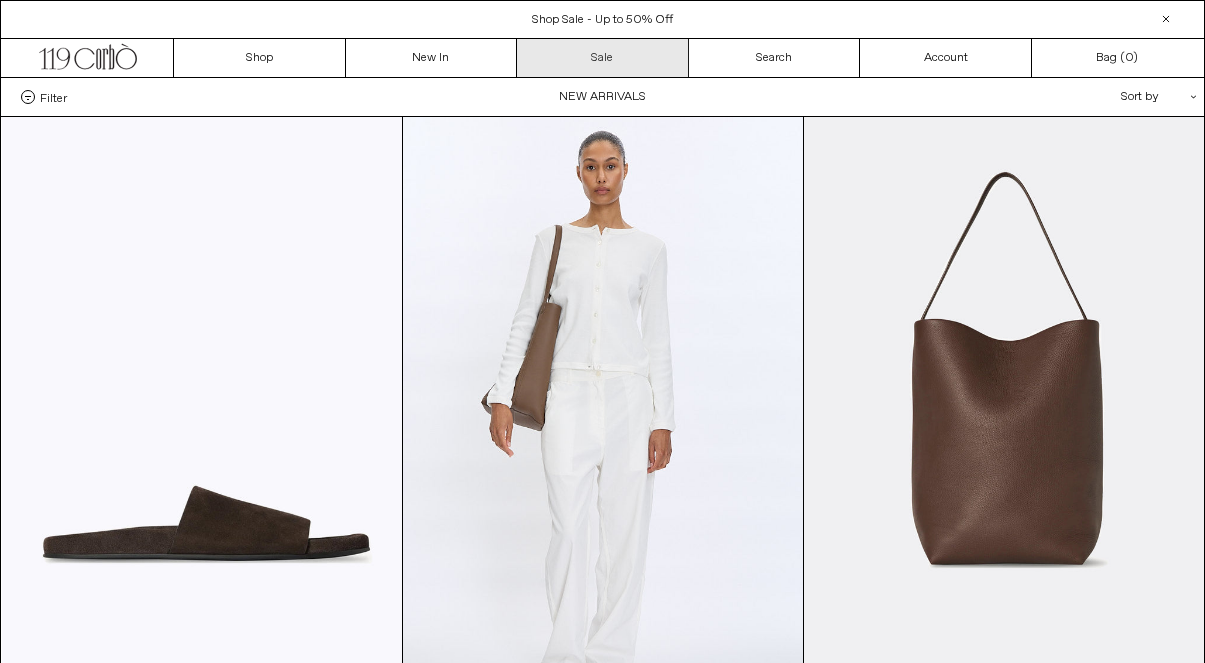 click on "Sale" at bounding box center (603, 58) 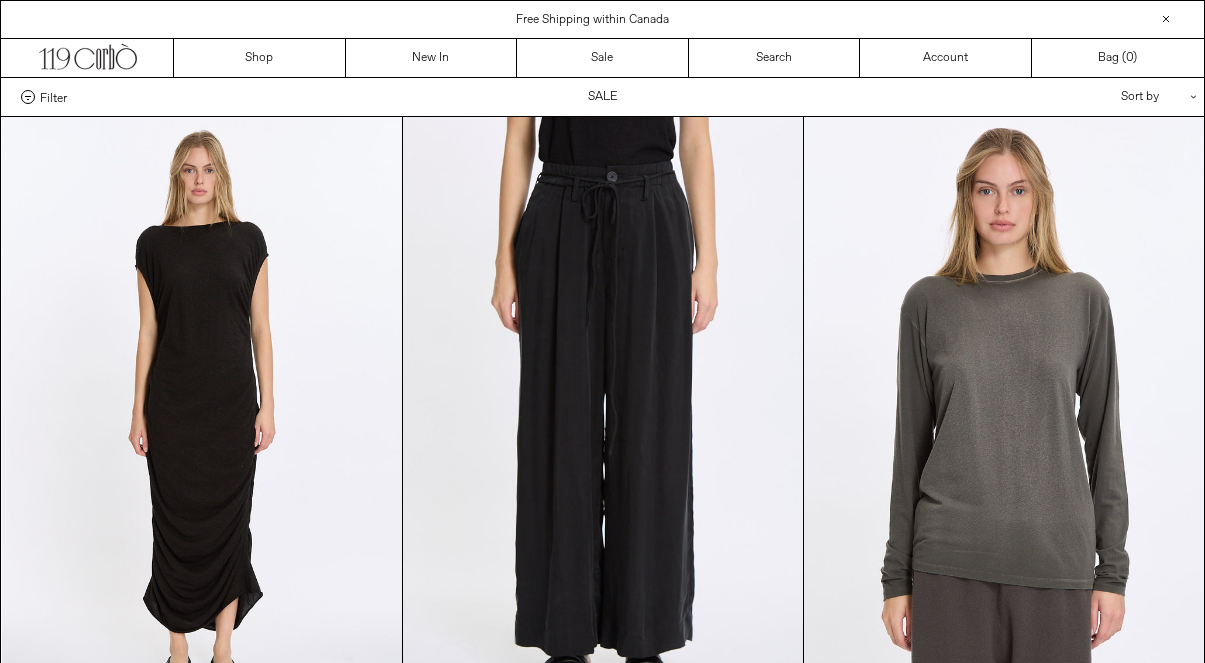 scroll, scrollTop: 0, scrollLeft: 0, axis: both 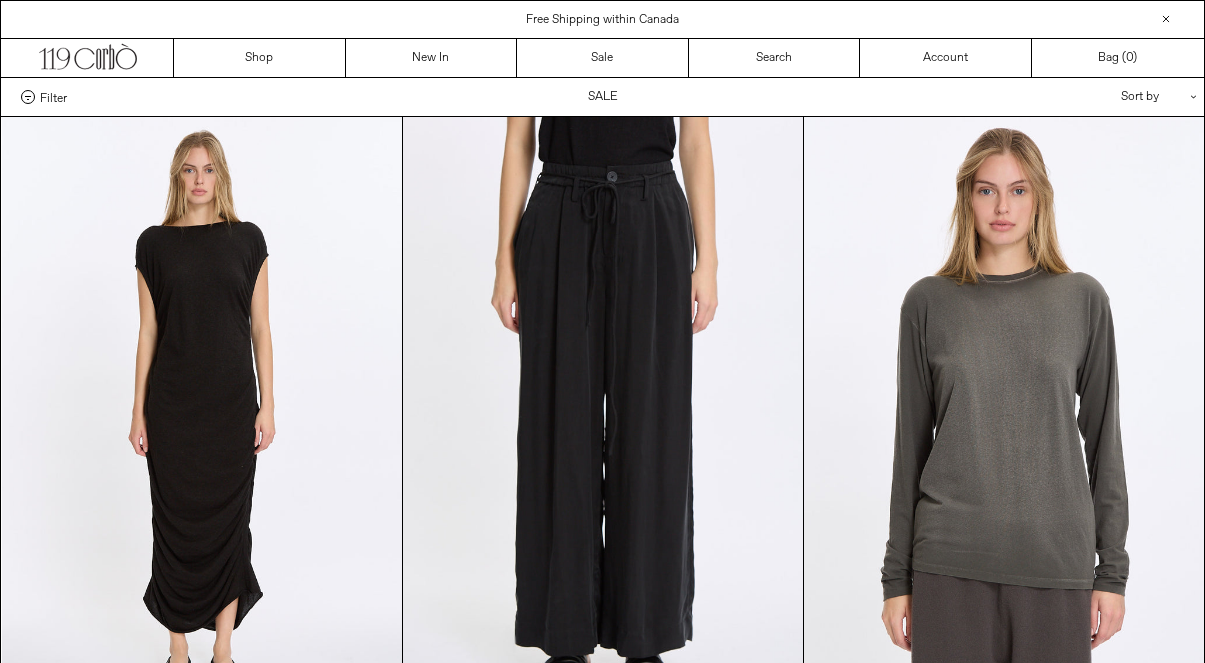 click on "Filter" at bounding box center [53, 97] 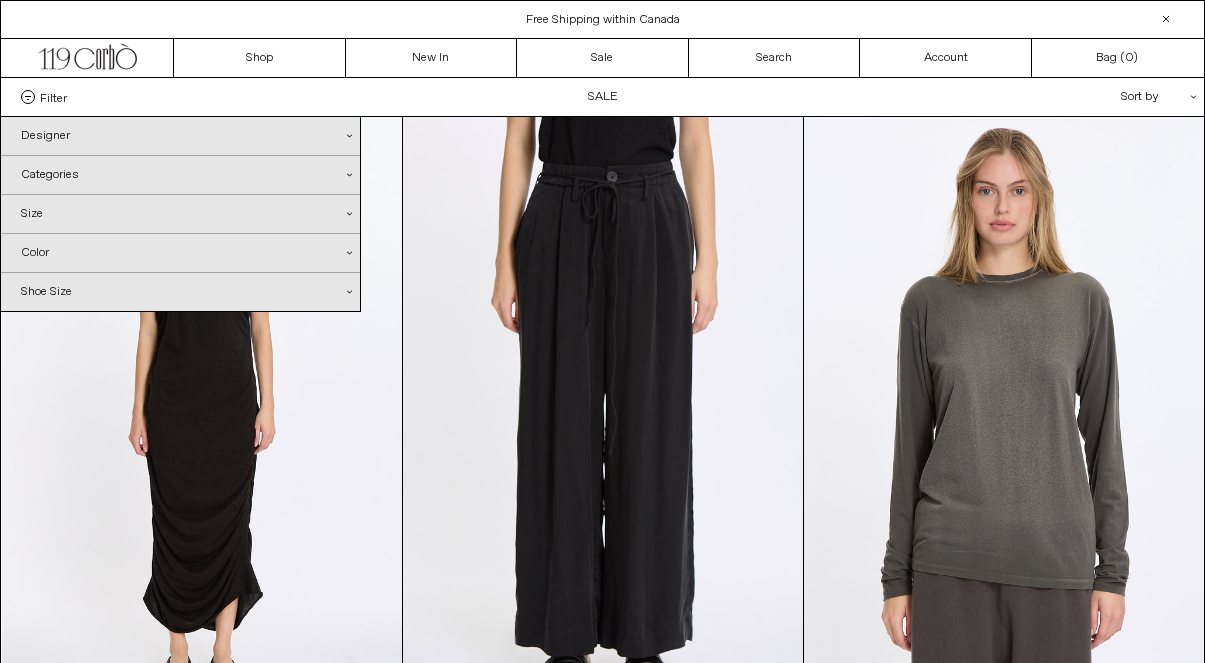 scroll, scrollTop: 0, scrollLeft: 0, axis: both 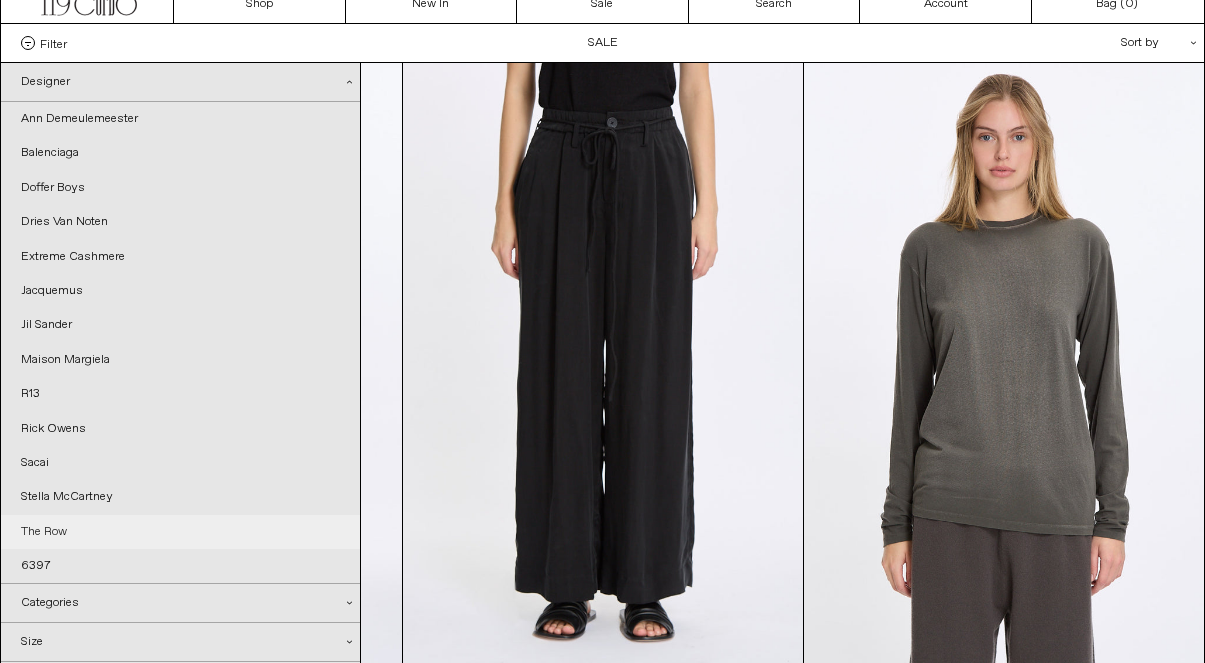 click on "The Row" at bounding box center [180, 532] 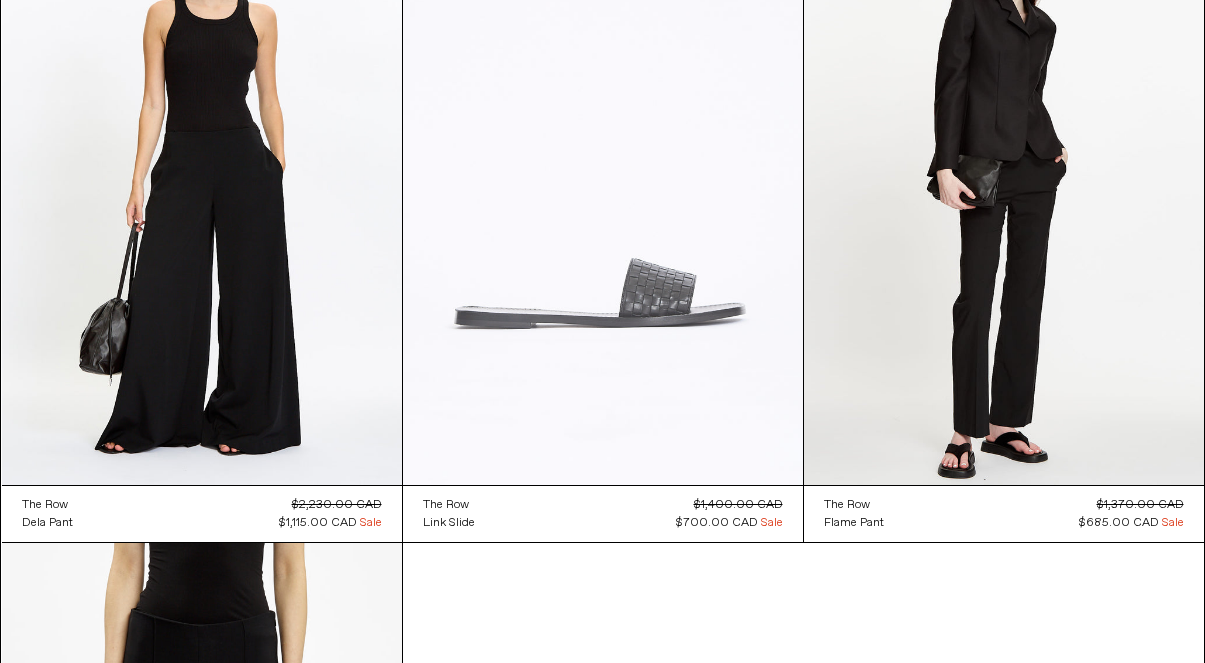 scroll, scrollTop: 238, scrollLeft: 0, axis: vertical 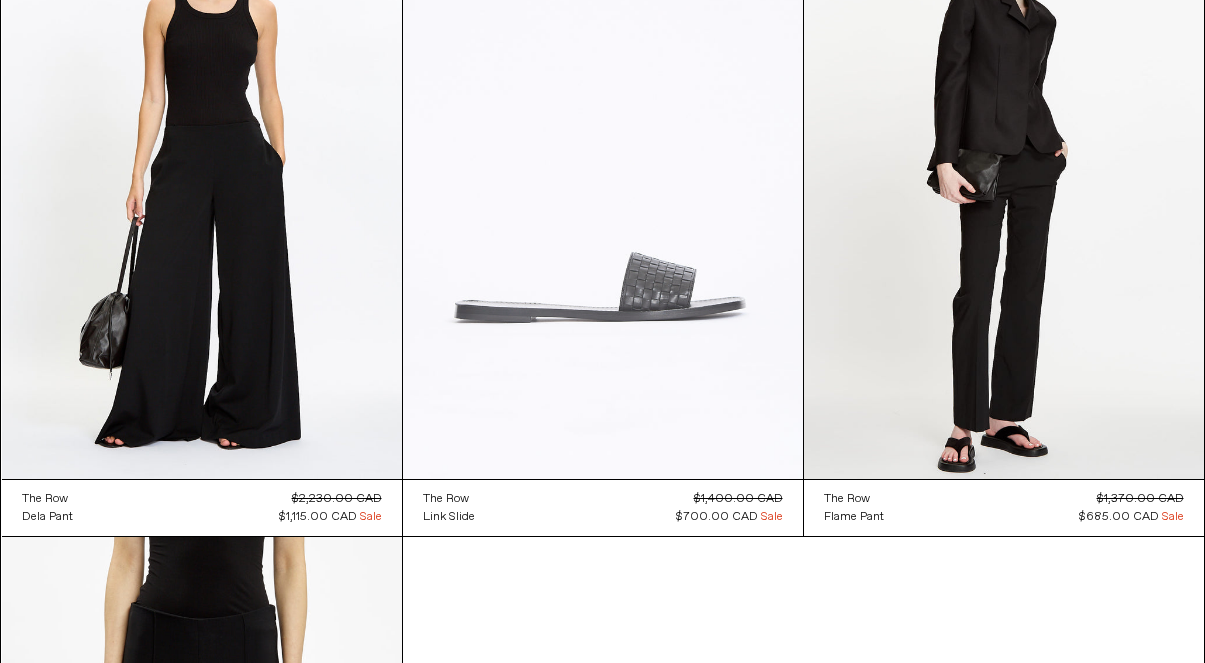 click at bounding box center (603, 179) 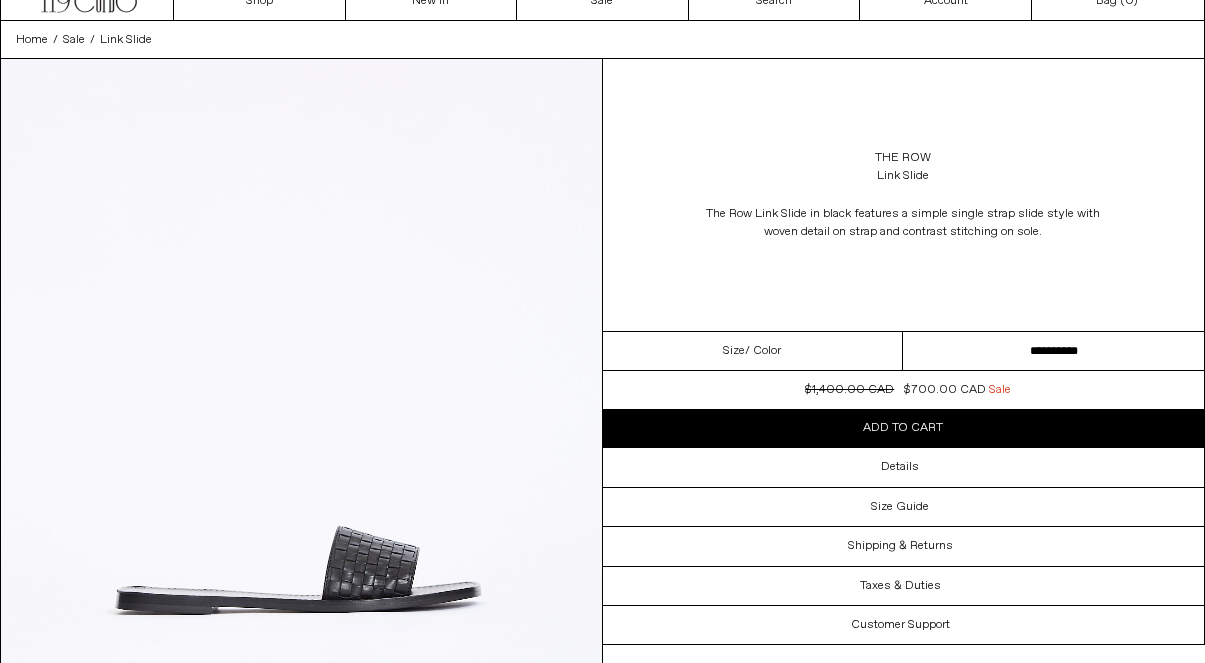 scroll, scrollTop: 60, scrollLeft: 0, axis: vertical 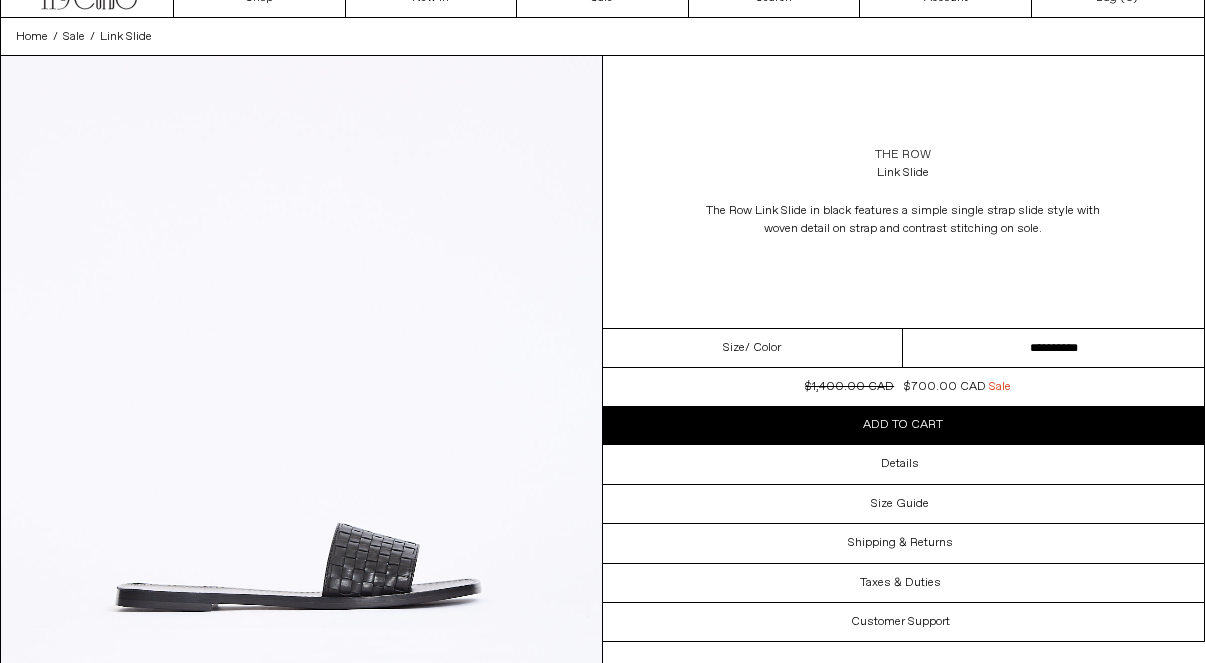 click on "The Row" at bounding box center (903, 155) 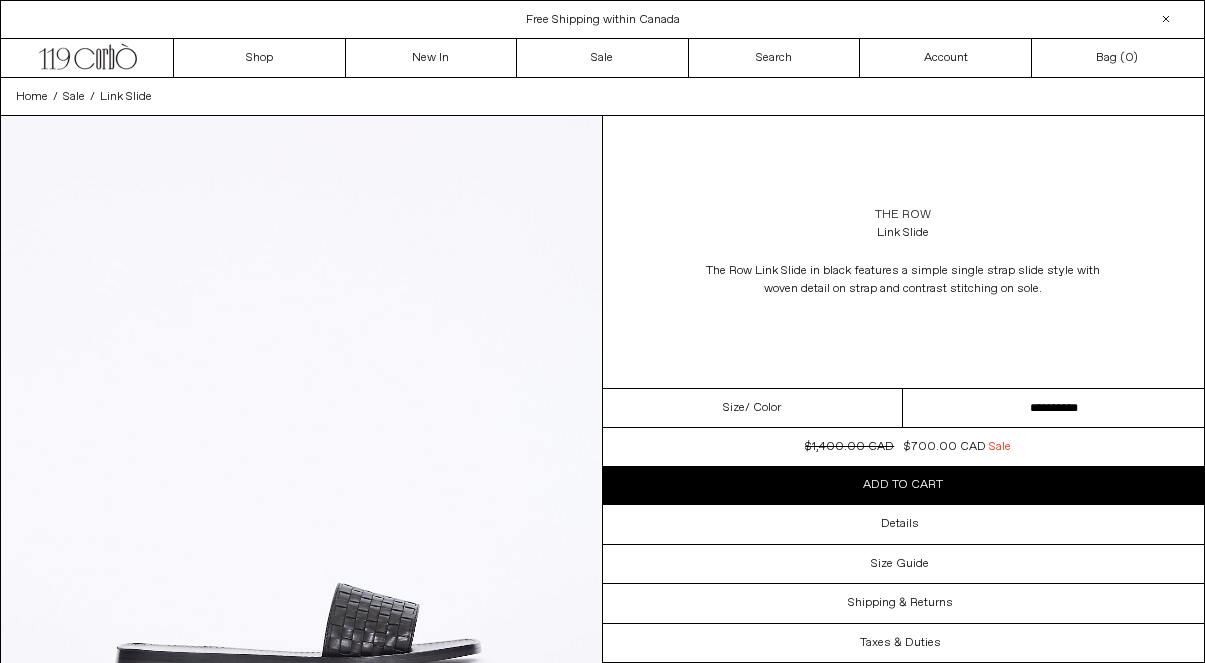 click on "The Row" at bounding box center (903, 215) 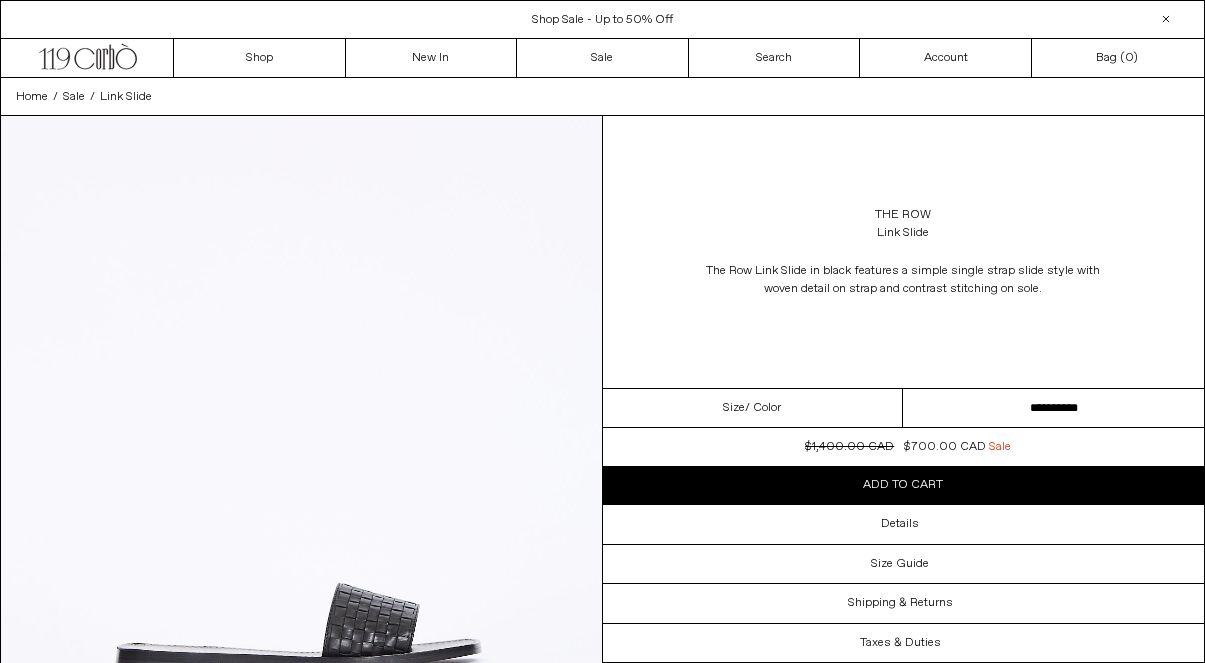 click on "The Row
Link Slide" at bounding box center (904, 224) 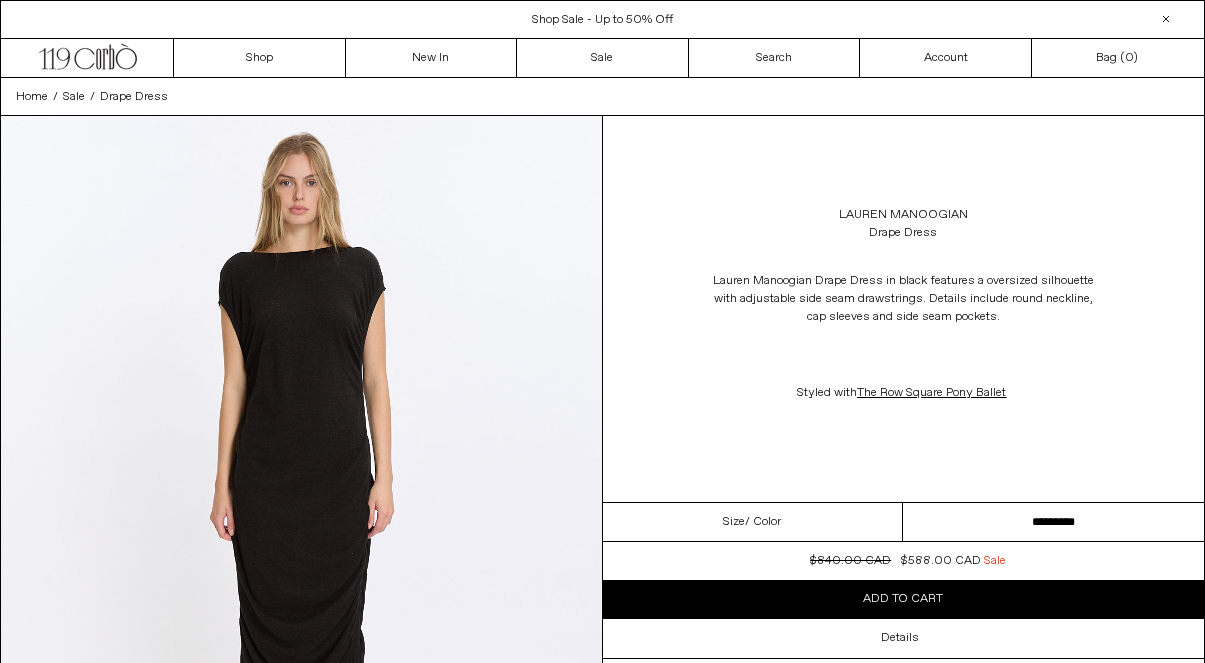 scroll, scrollTop: 0, scrollLeft: 0, axis: both 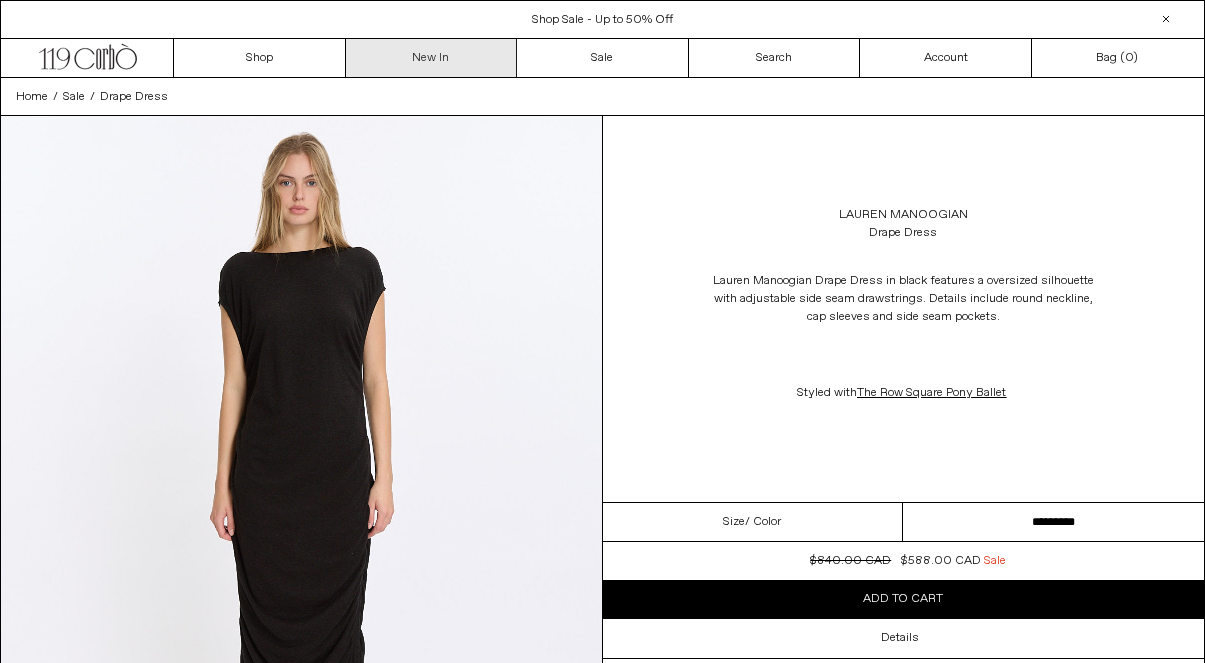 click on "New In" at bounding box center (432, 58) 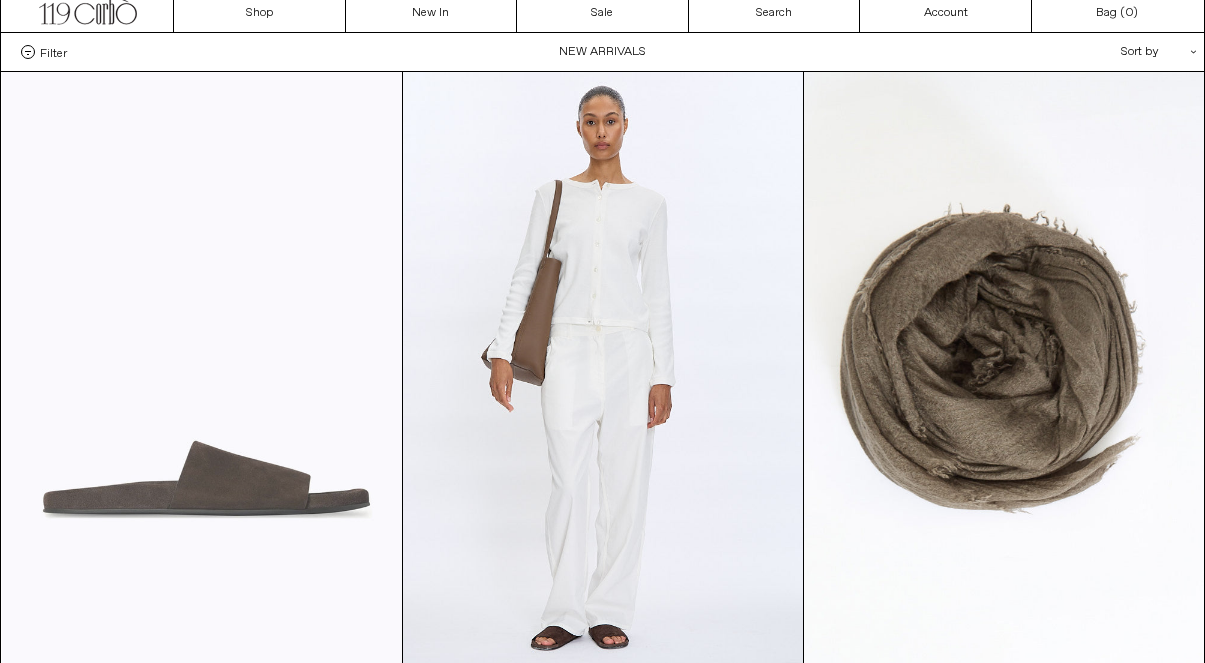 scroll, scrollTop: 0, scrollLeft: 0, axis: both 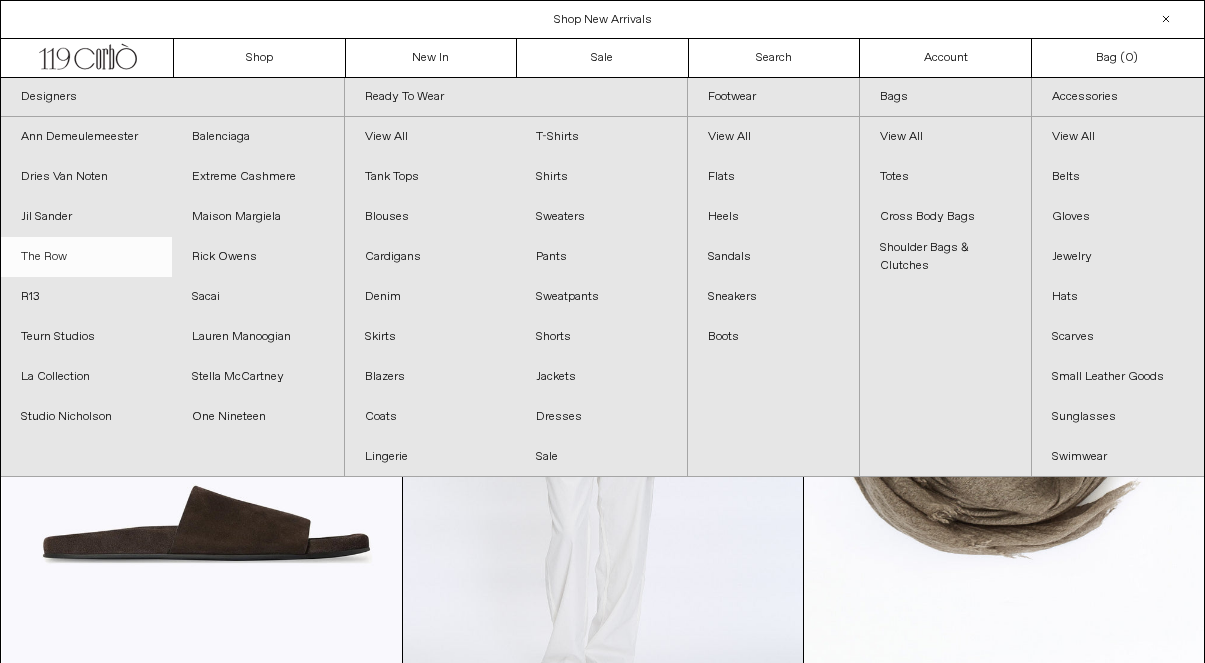 click on "The Row" at bounding box center (86, 257) 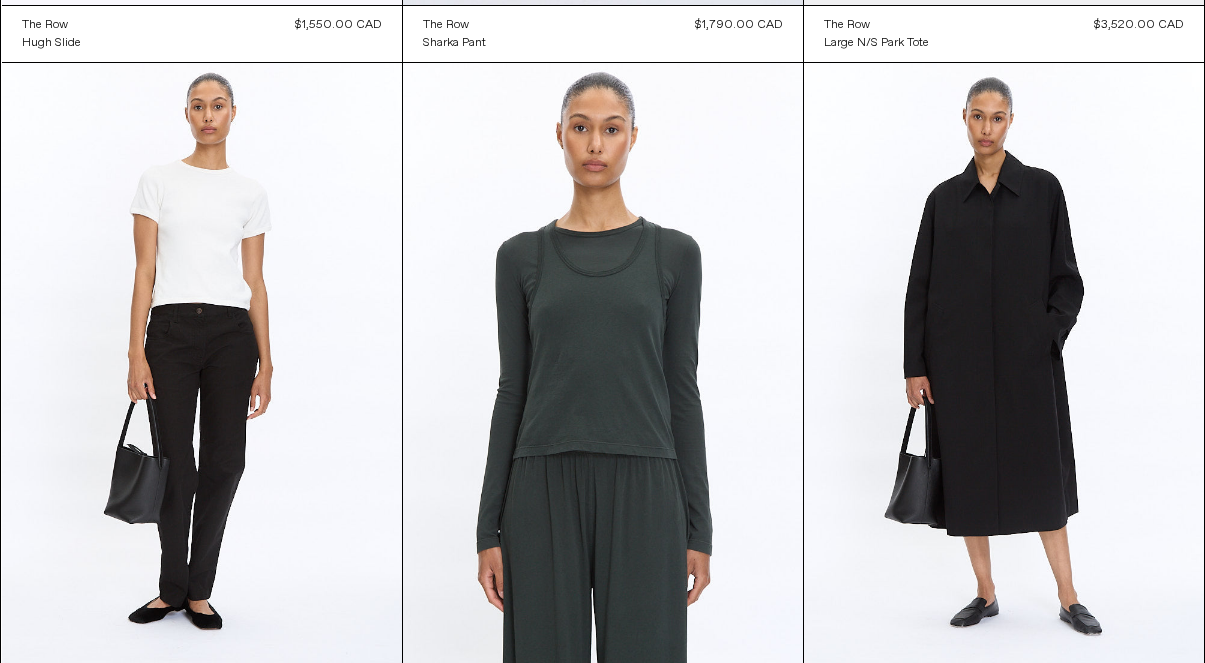 scroll, scrollTop: 0, scrollLeft: 0, axis: both 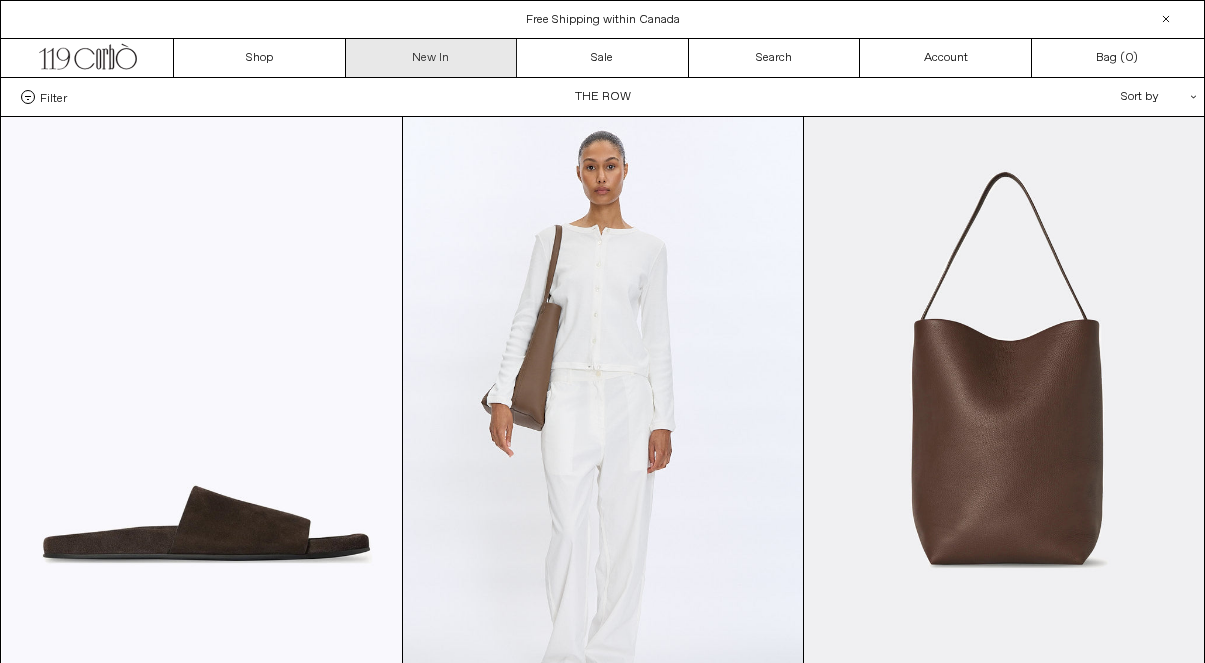 click on "New In" at bounding box center (432, 58) 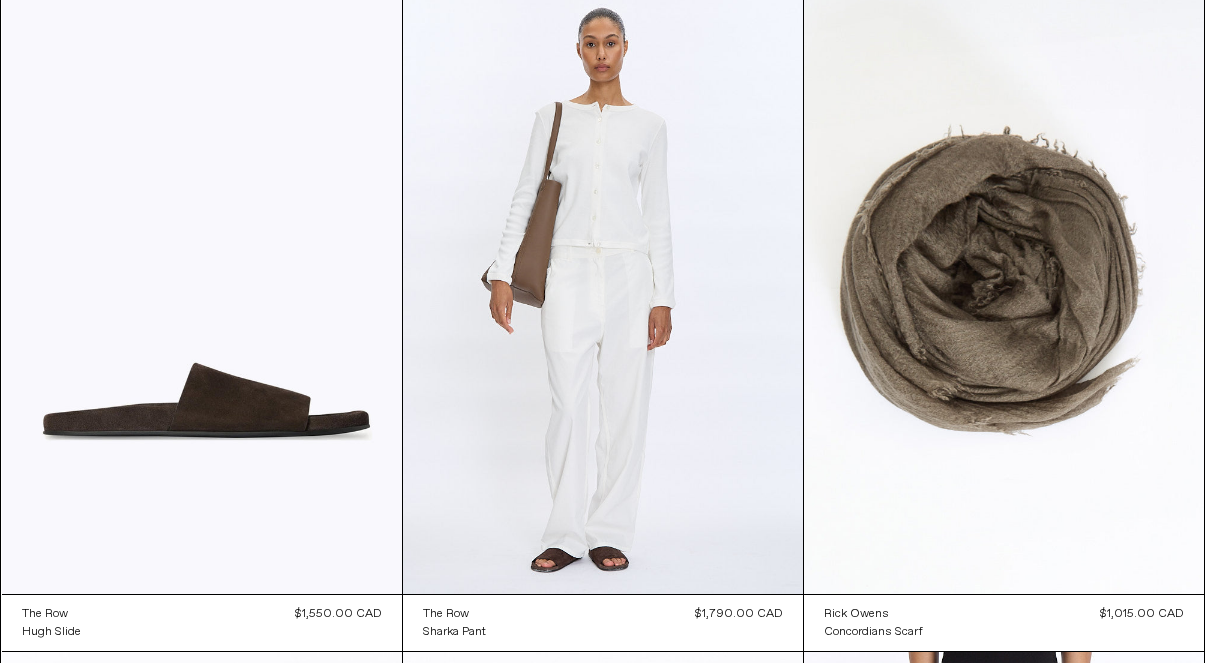 scroll, scrollTop: 0, scrollLeft: 0, axis: both 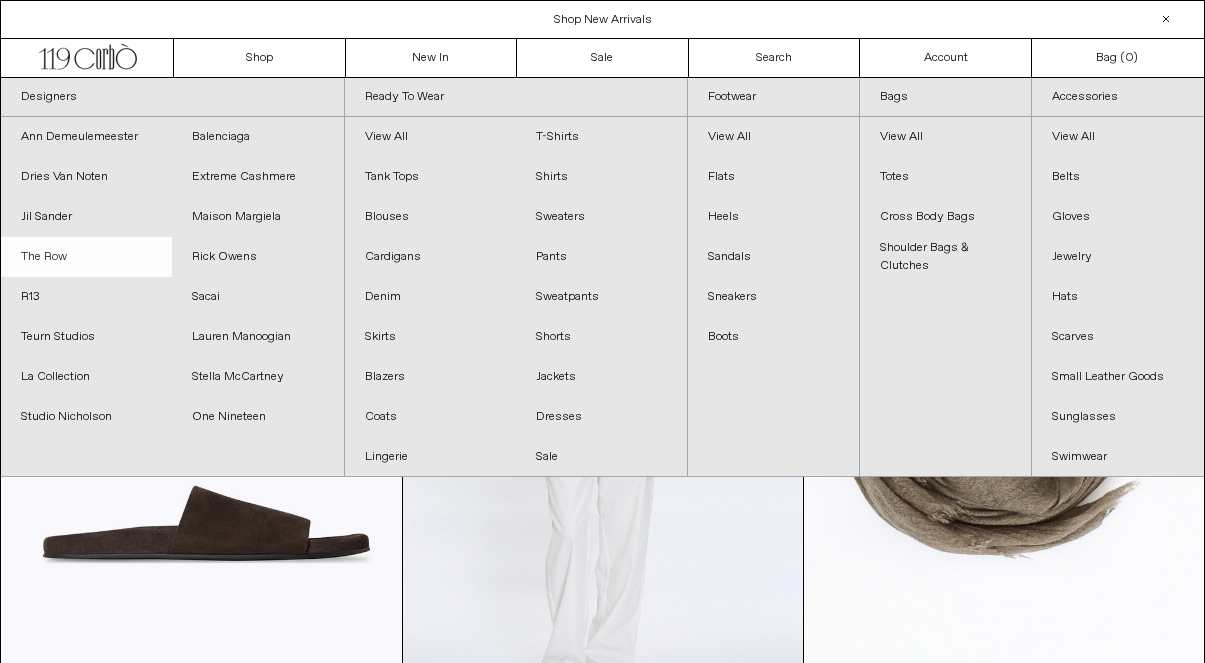 click on "The Row" at bounding box center (86, 257) 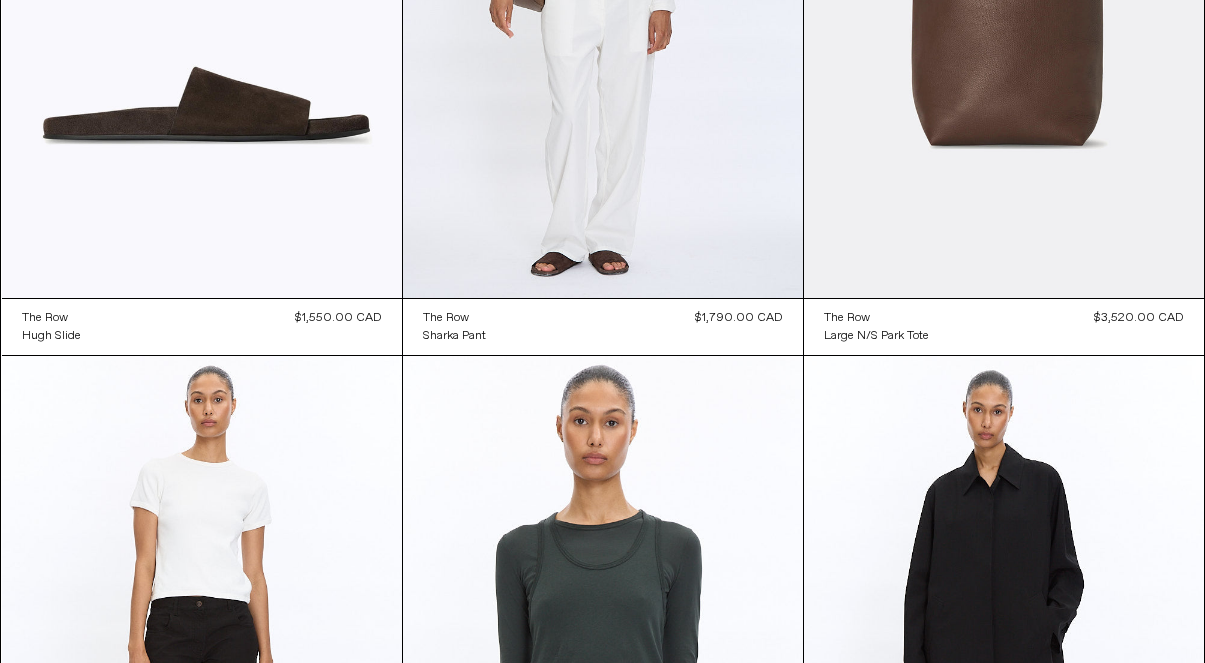 scroll, scrollTop: 0, scrollLeft: 0, axis: both 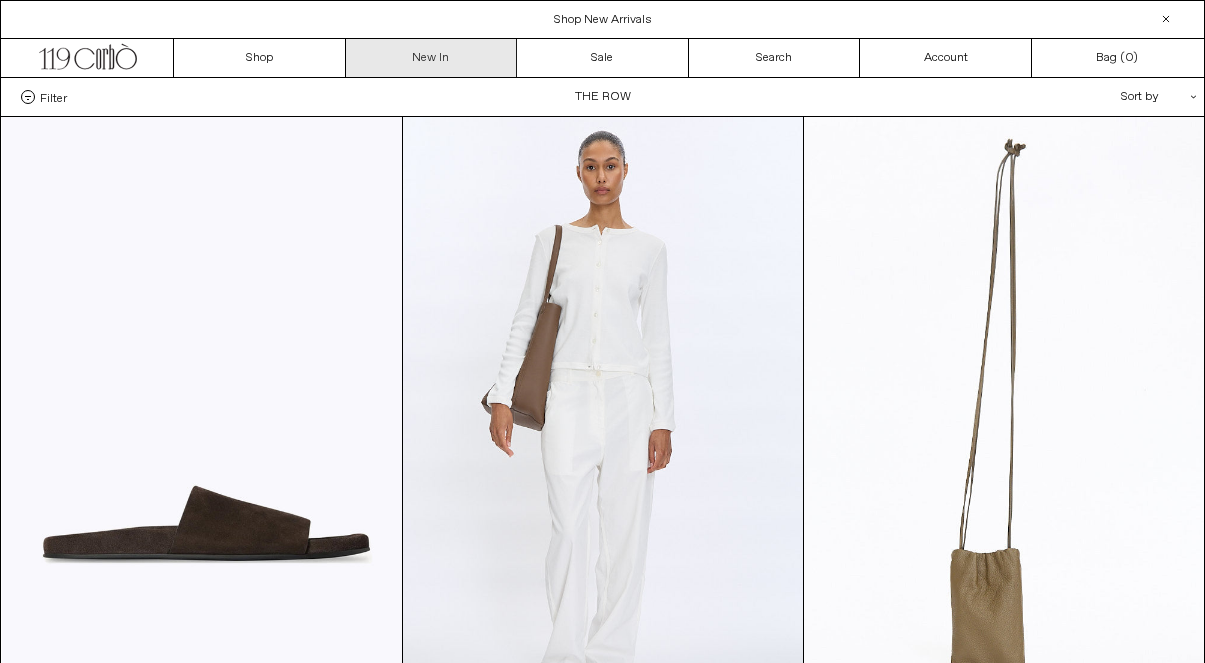 click on "New In" at bounding box center [432, 58] 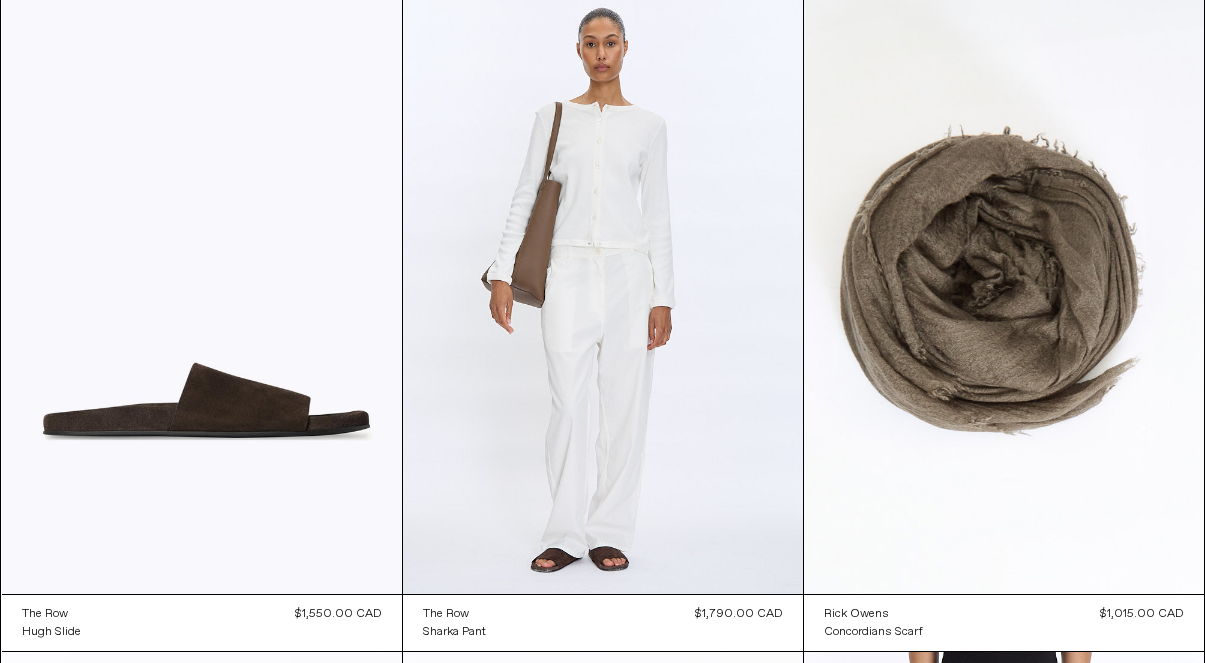 scroll, scrollTop: 0, scrollLeft: 0, axis: both 